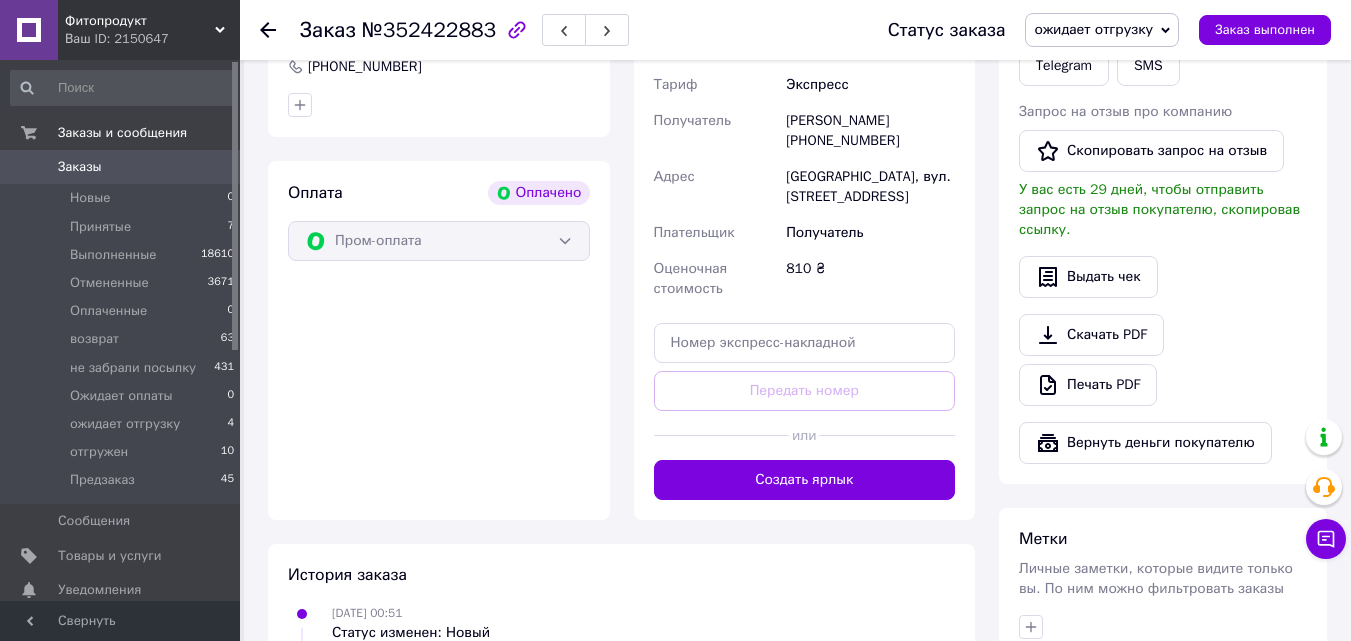 scroll, scrollTop: 537, scrollLeft: 0, axis: vertical 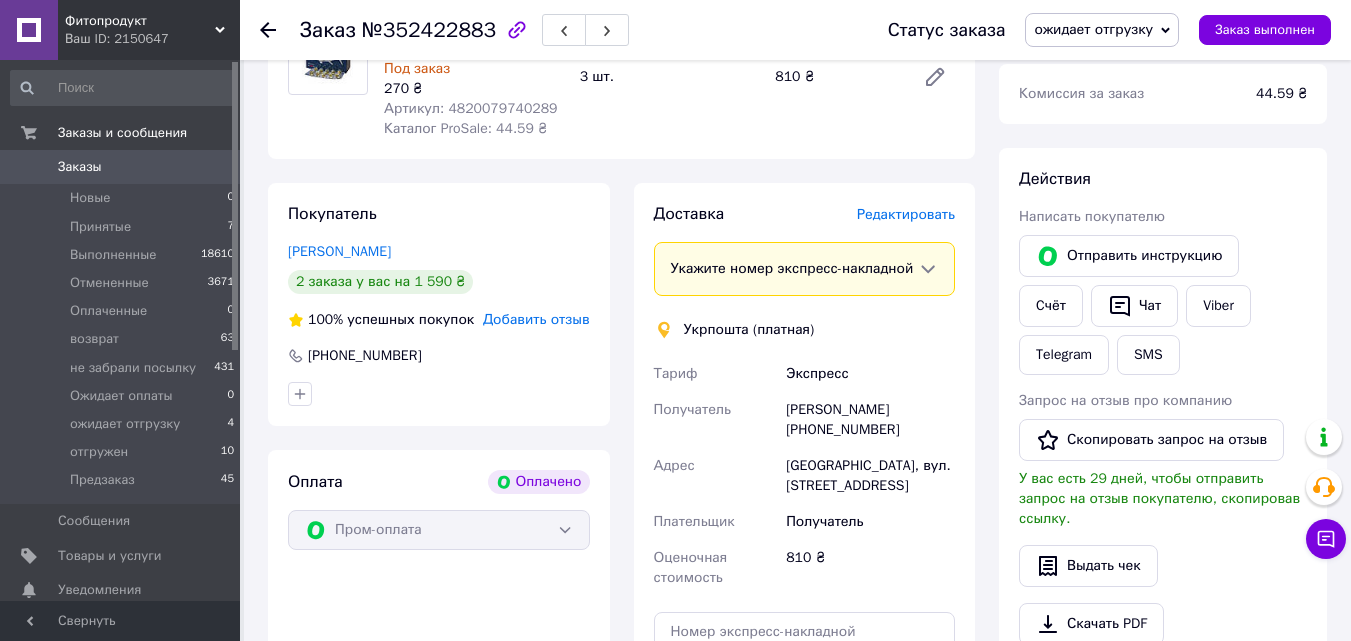 click on "Редактировать" at bounding box center (906, 214) 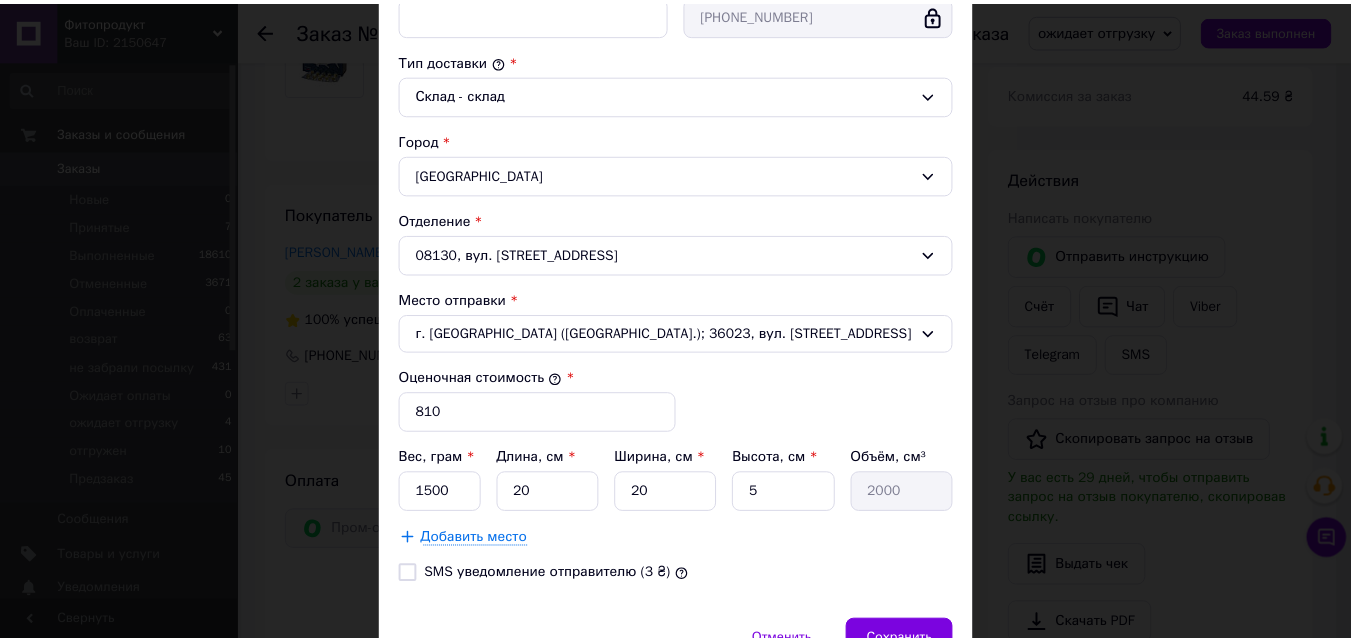 scroll, scrollTop: 610, scrollLeft: 0, axis: vertical 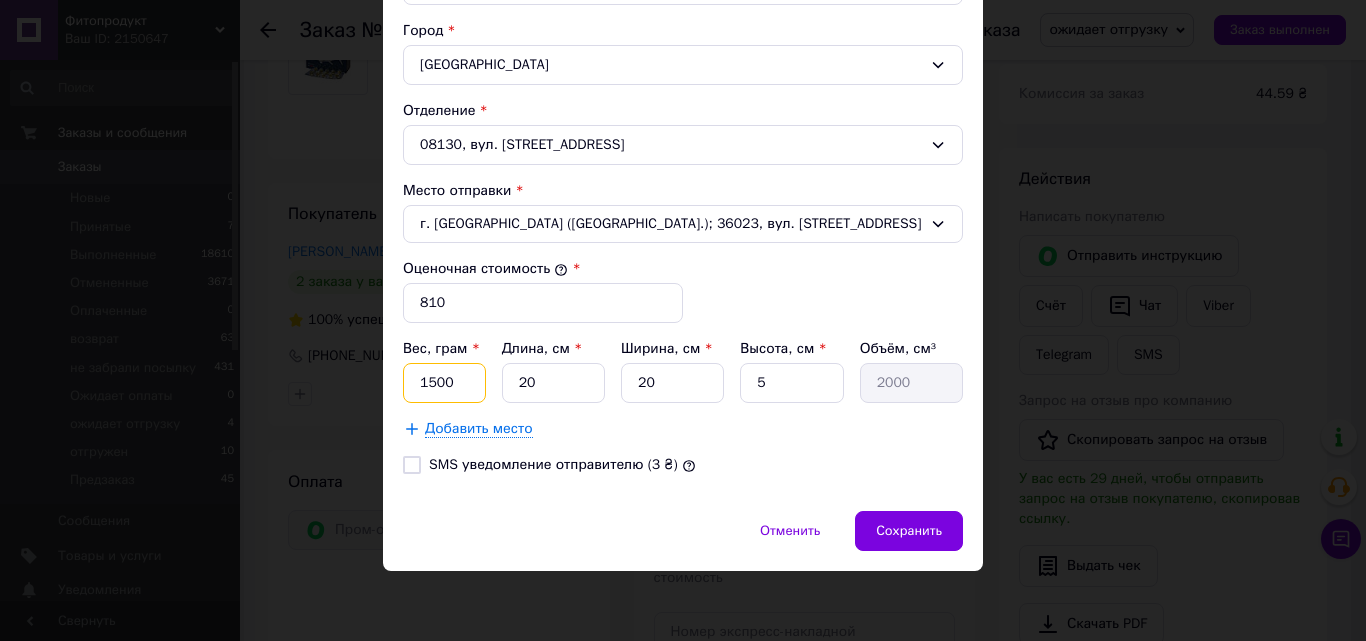 click on "1500" at bounding box center (444, 383) 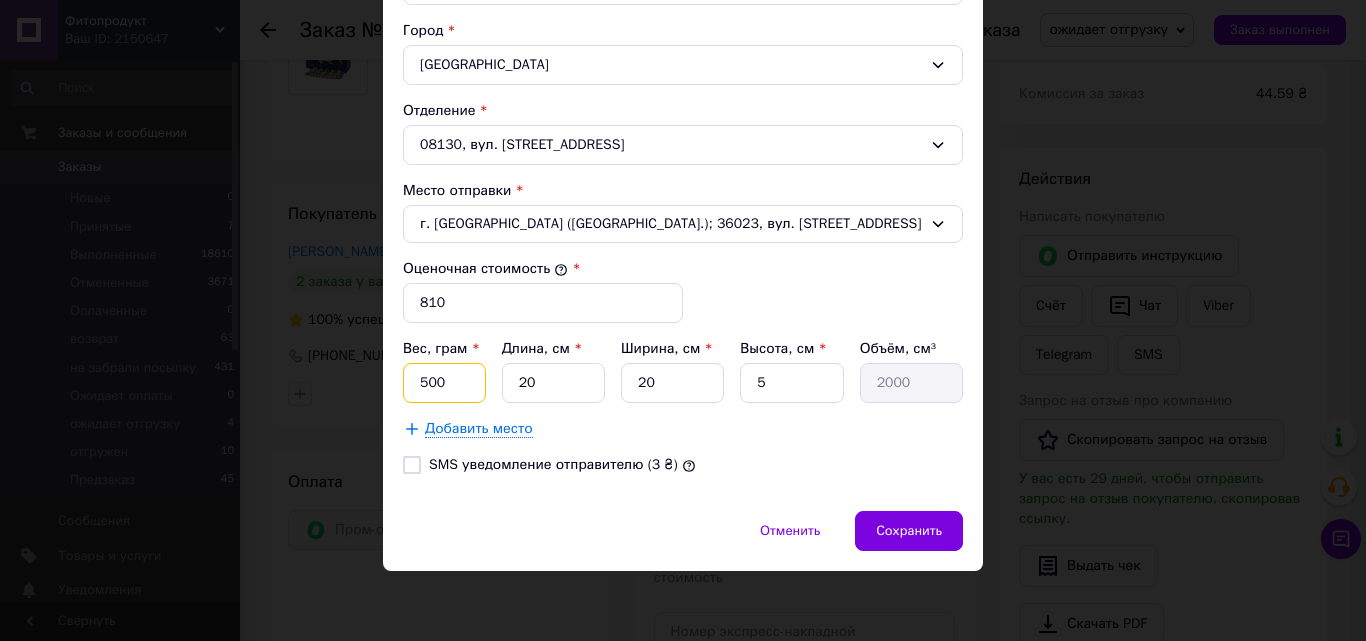 click on "500" at bounding box center [444, 383] 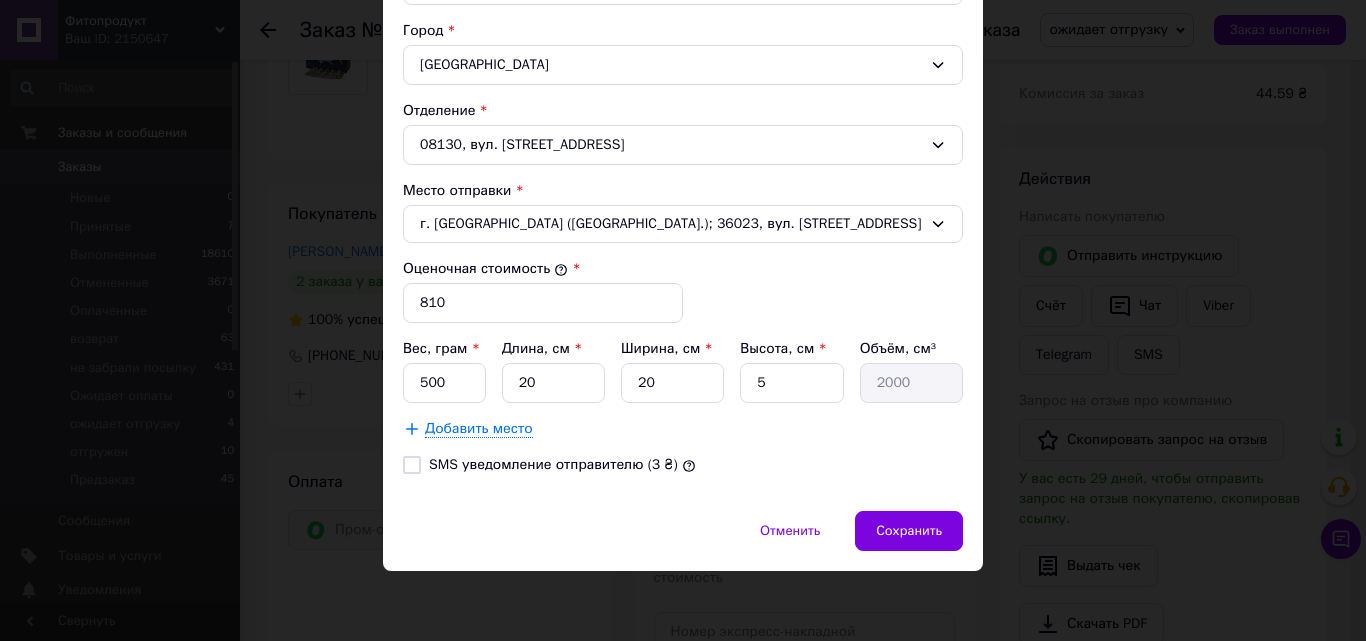click at bounding box center (412, 465) 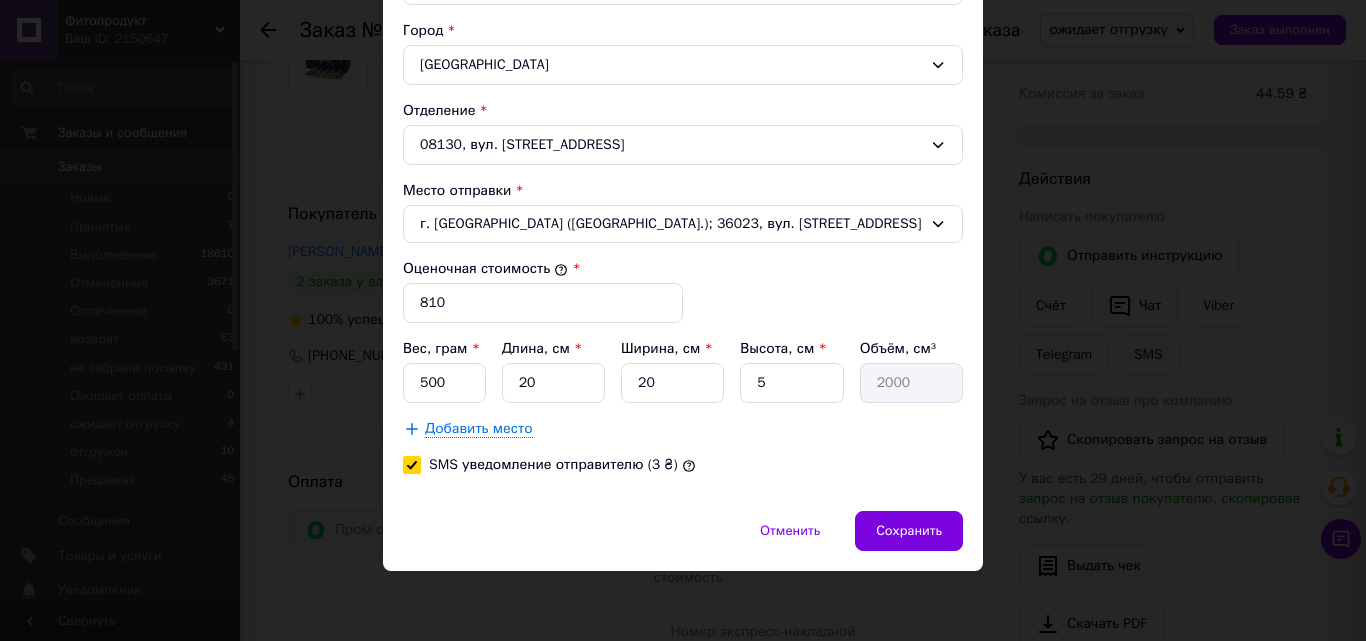 checkbox on "true" 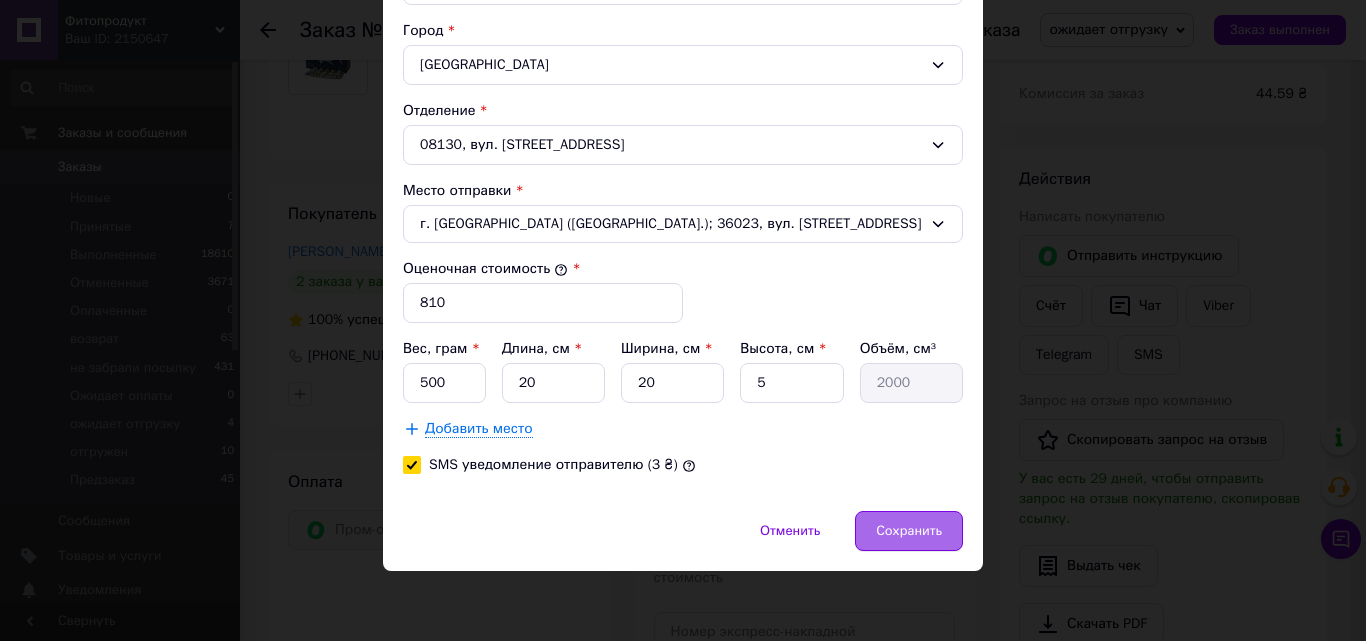 click on "Сохранить" at bounding box center (909, 531) 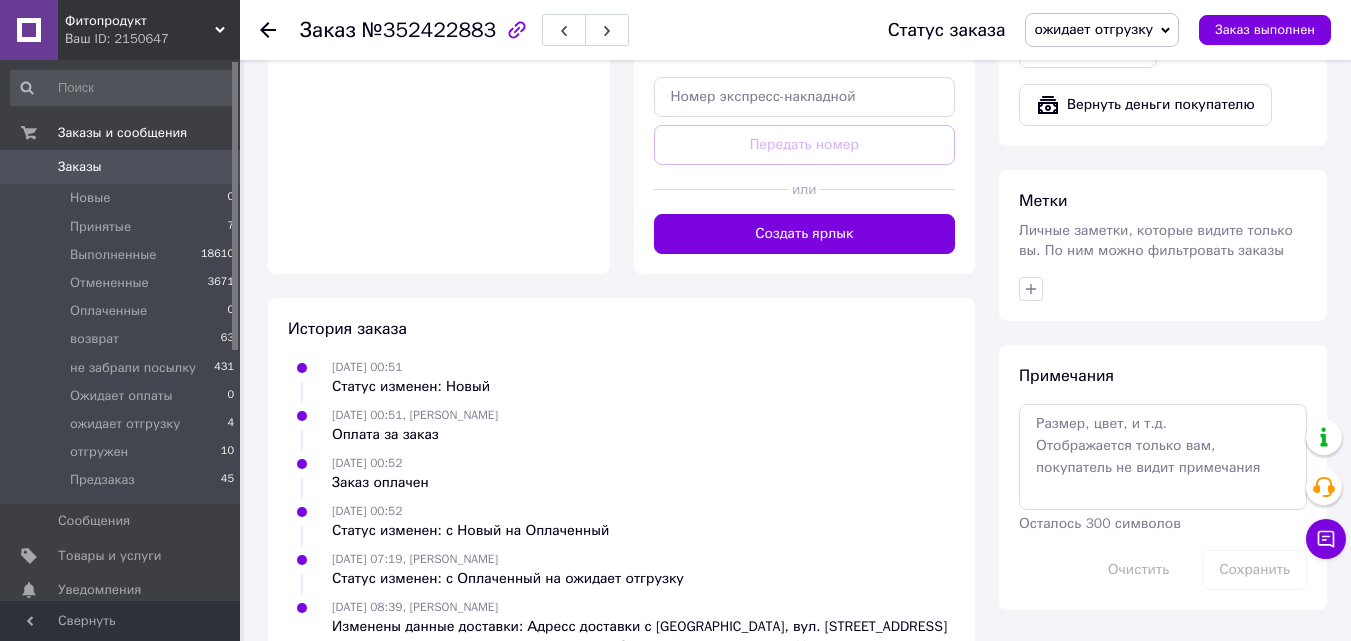 scroll, scrollTop: 891, scrollLeft: 0, axis: vertical 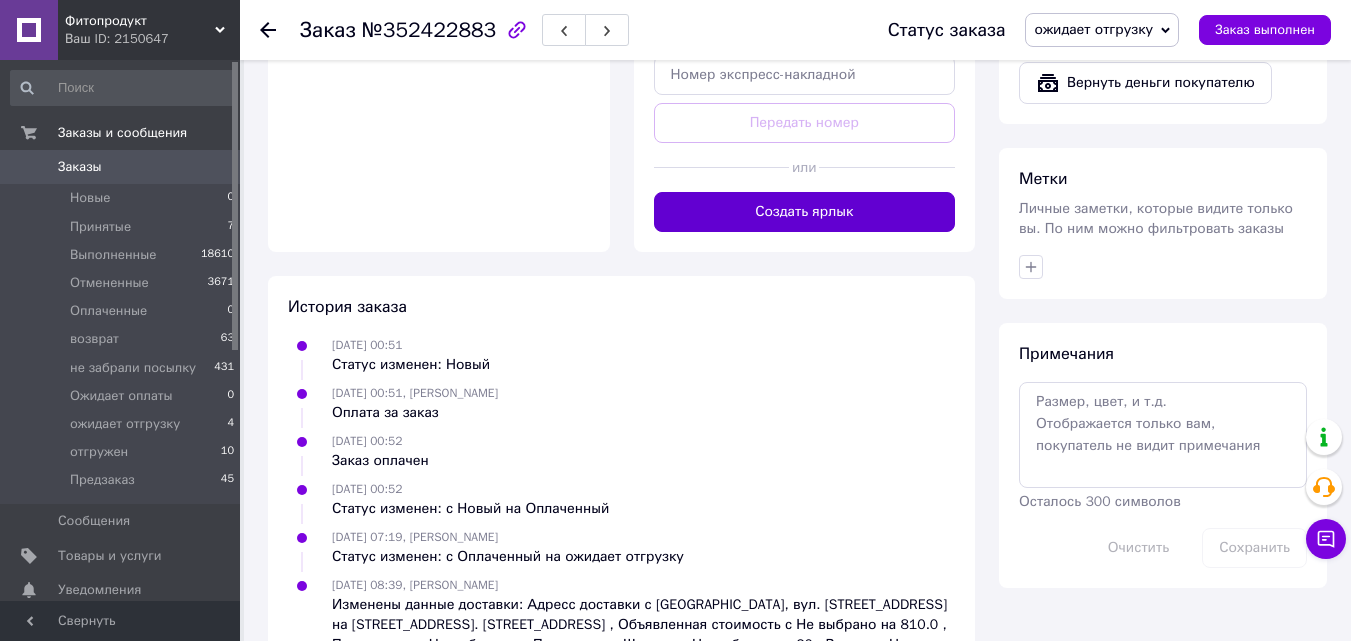 click on "Создать ярлык" at bounding box center [805, 212] 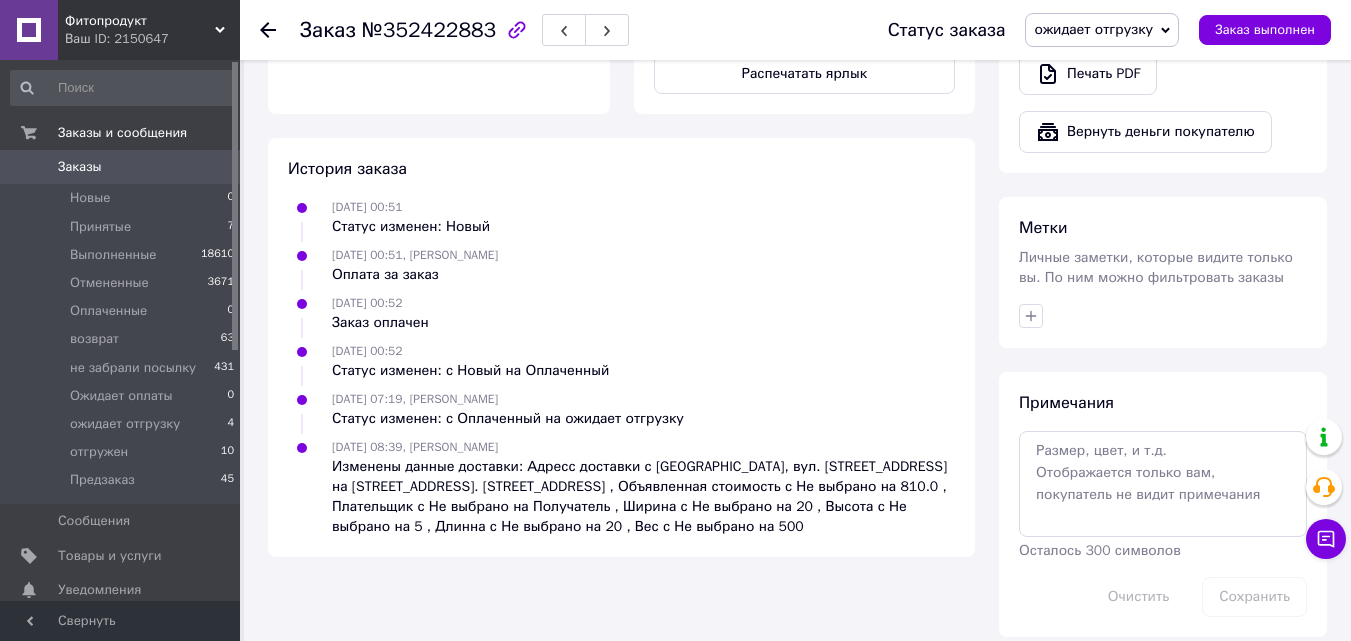 scroll, scrollTop: 891, scrollLeft: 0, axis: vertical 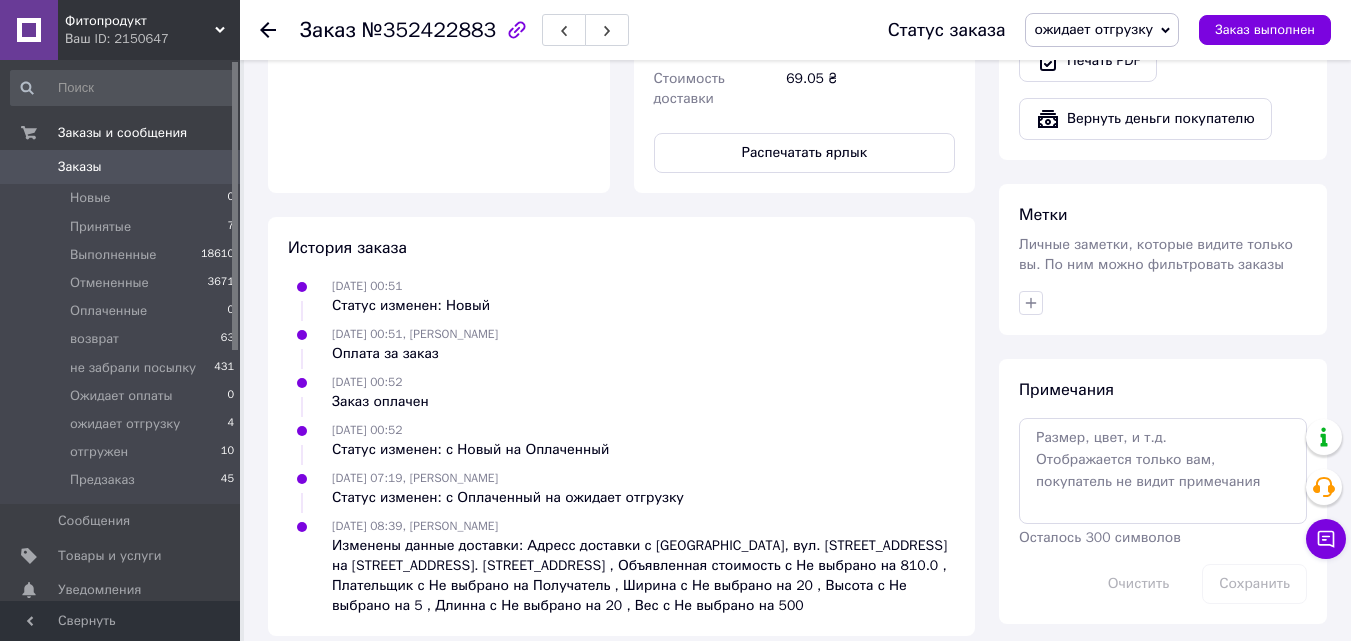 click 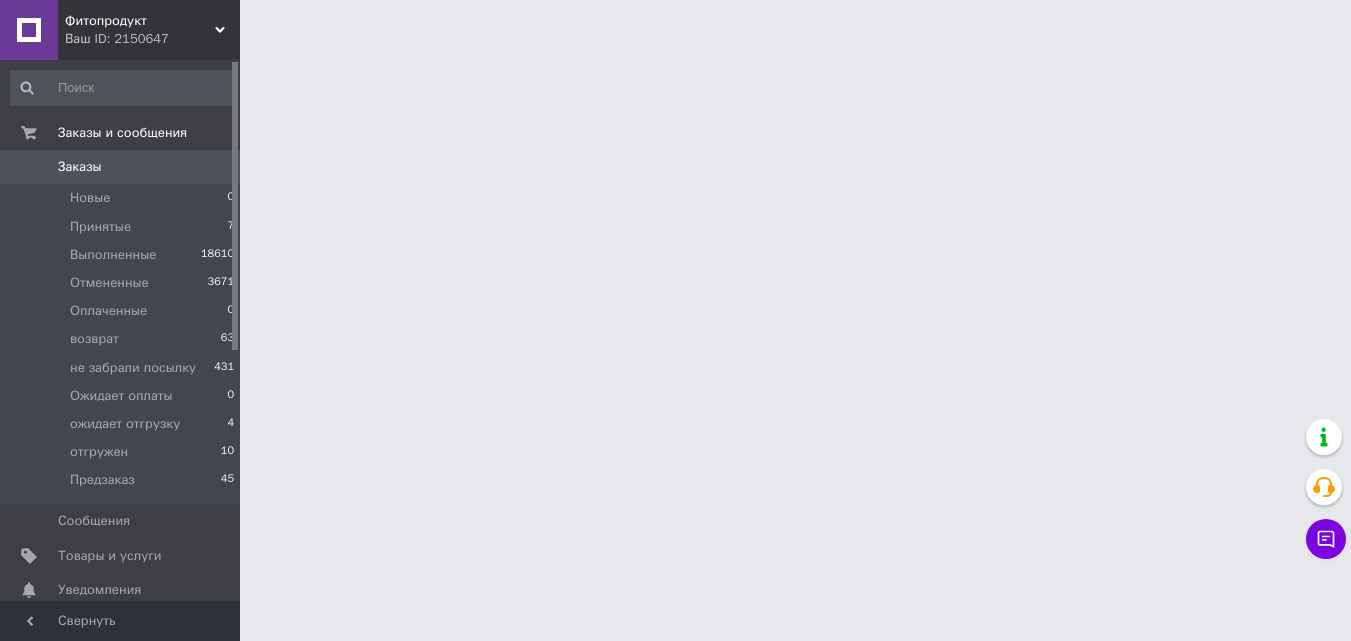 scroll, scrollTop: 0, scrollLeft: 0, axis: both 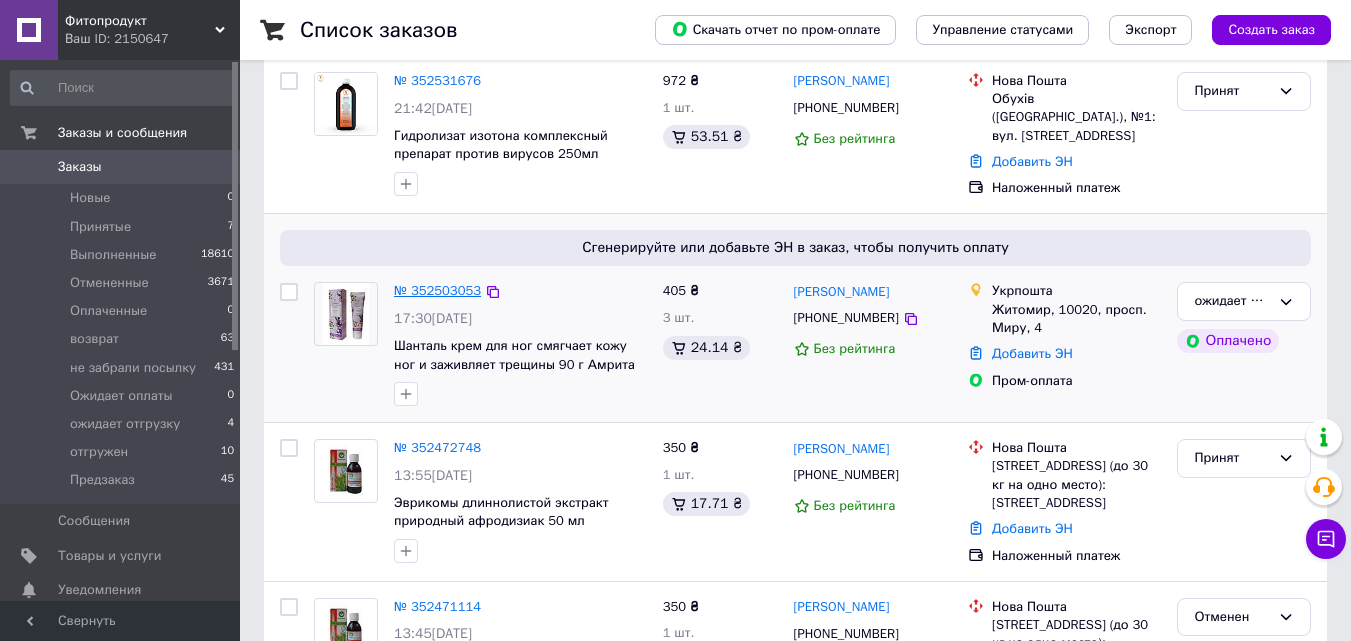 click on "№ 352503053" at bounding box center (437, 290) 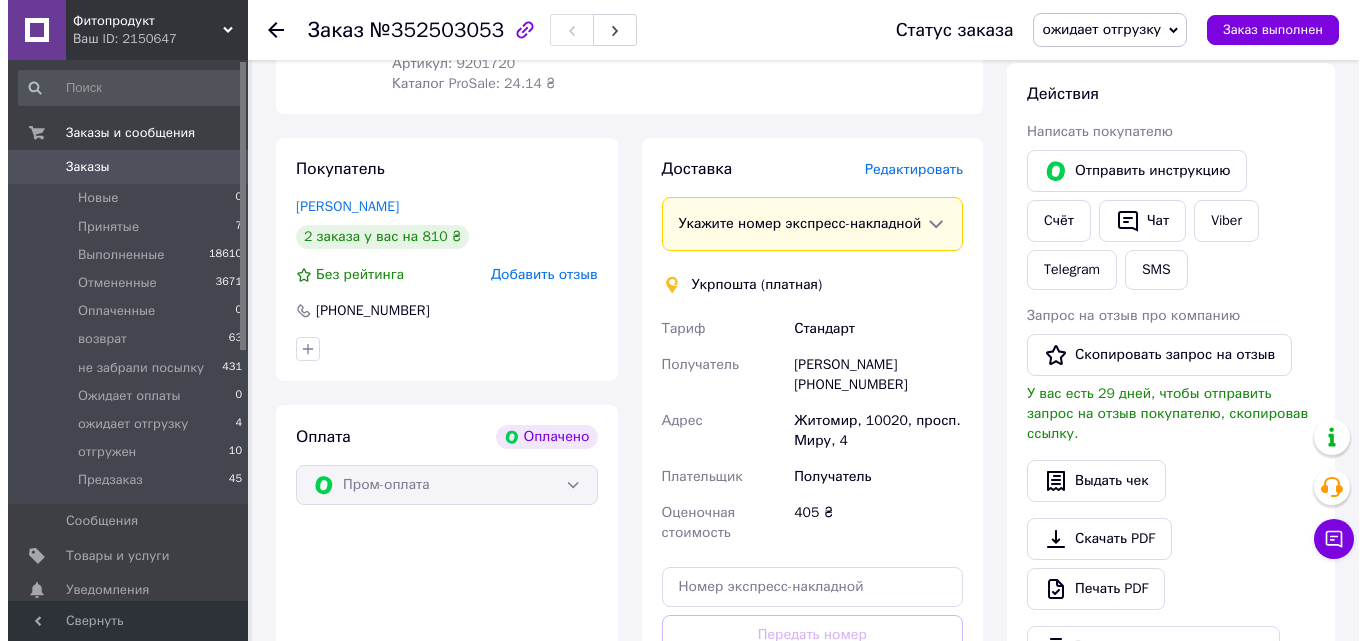 scroll, scrollTop: 415, scrollLeft: 0, axis: vertical 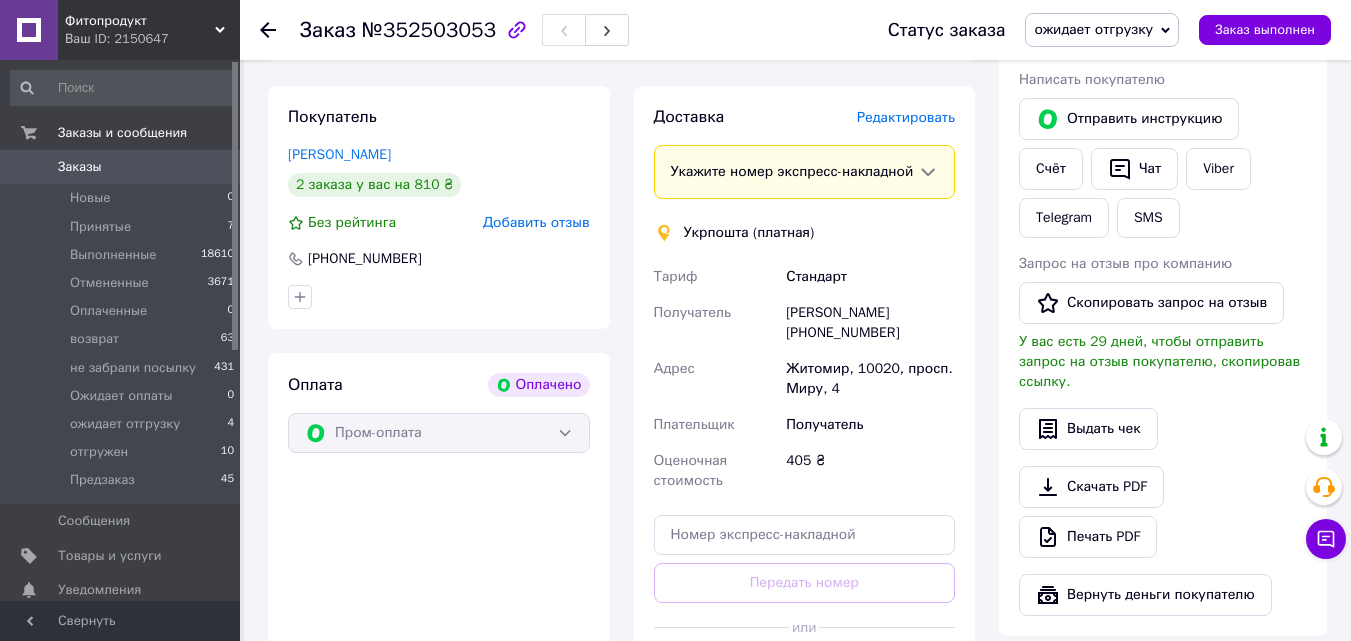 click on "Редактировать" at bounding box center [906, 117] 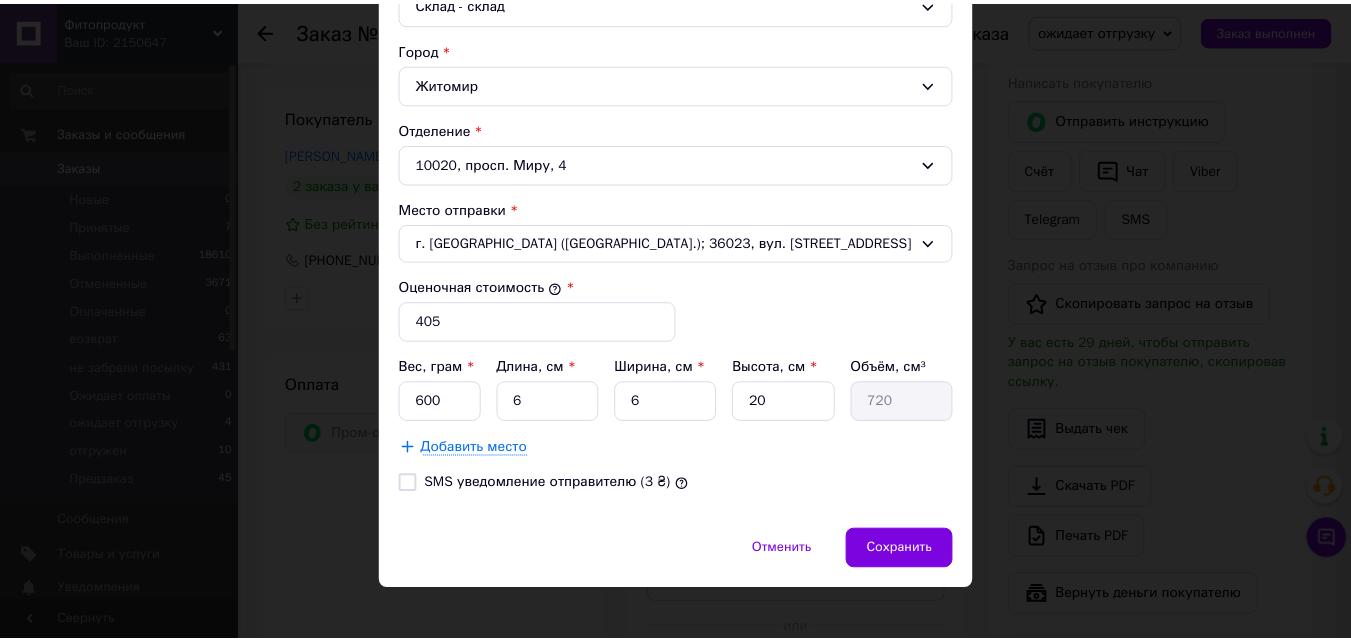 scroll, scrollTop: 598, scrollLeft: 0, axis: vertical 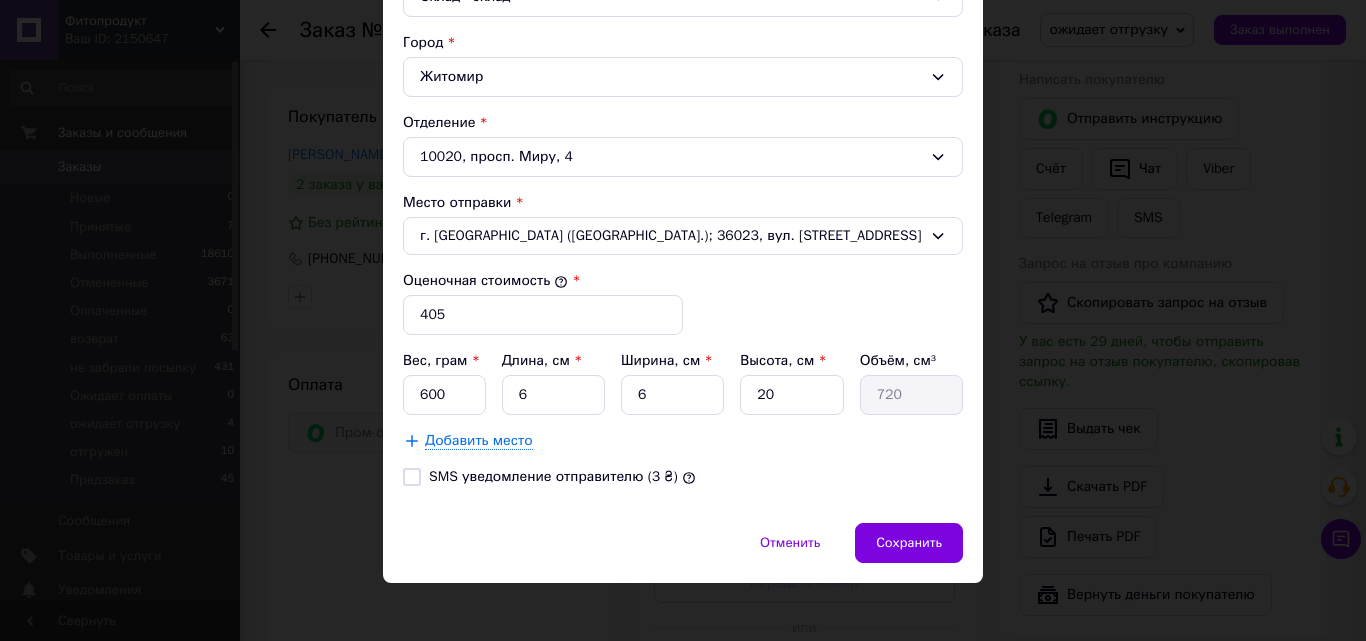 click on "SMS уведомление отправителю (3 ₴)" at bounding box center (412, 477) 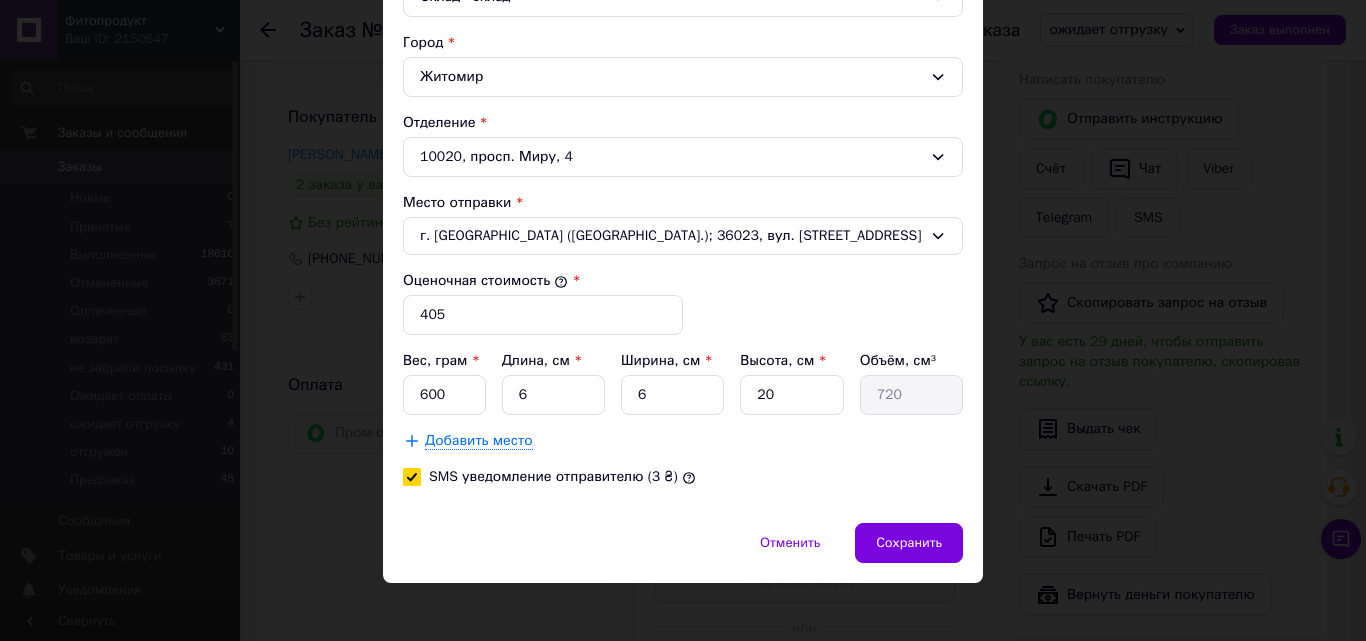 checkbox on "true" 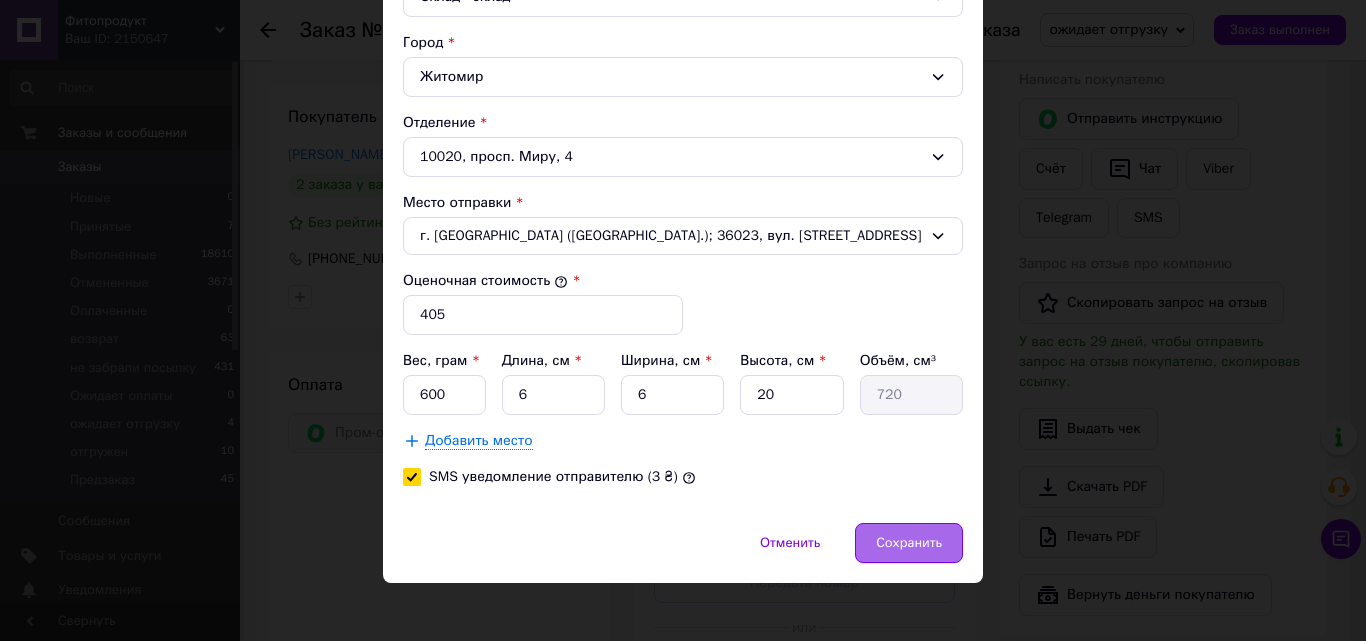 click on "Сохранить" at bounding box center (909, 543) 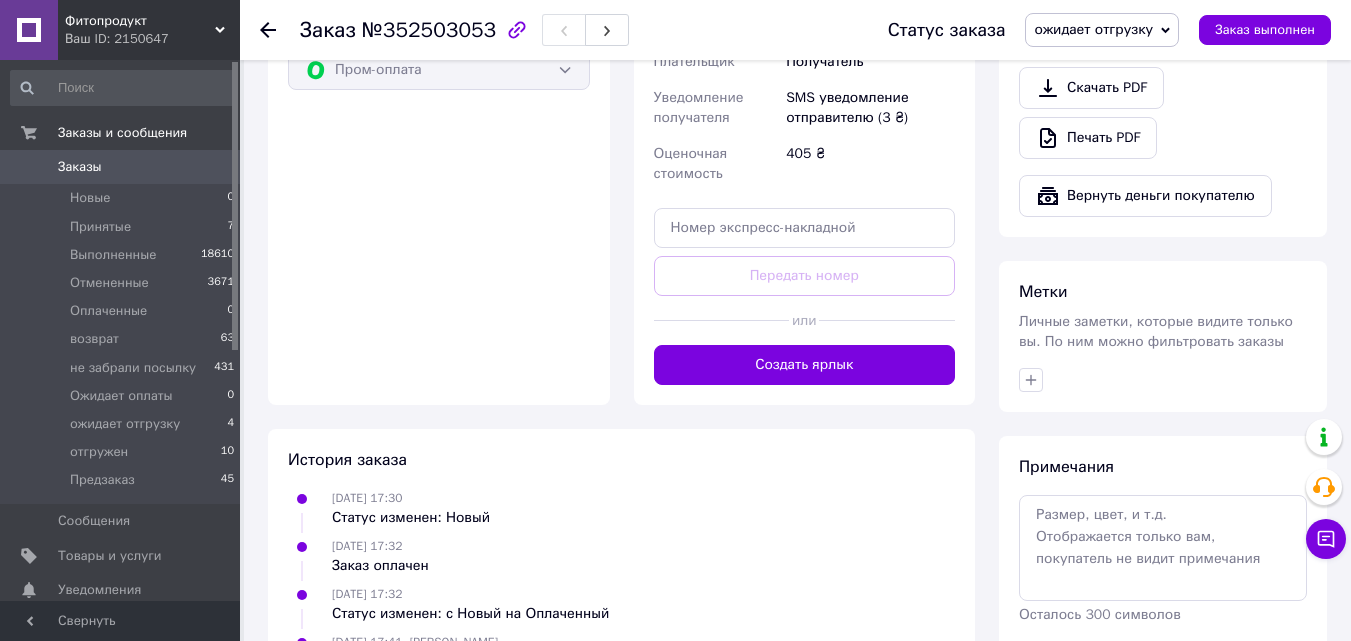 scroll, scrollTop: 797, scrollLeft: 0, axis: vertical 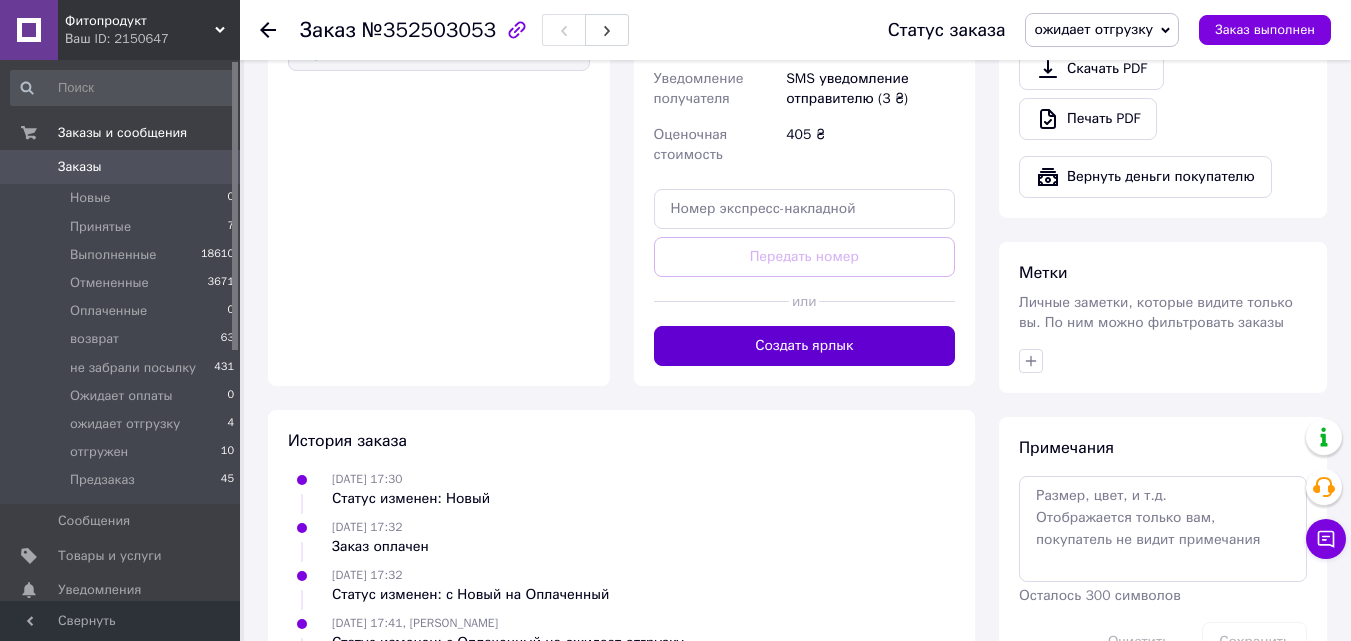click on "Создать ярлык" at bounding box center (805, 346) 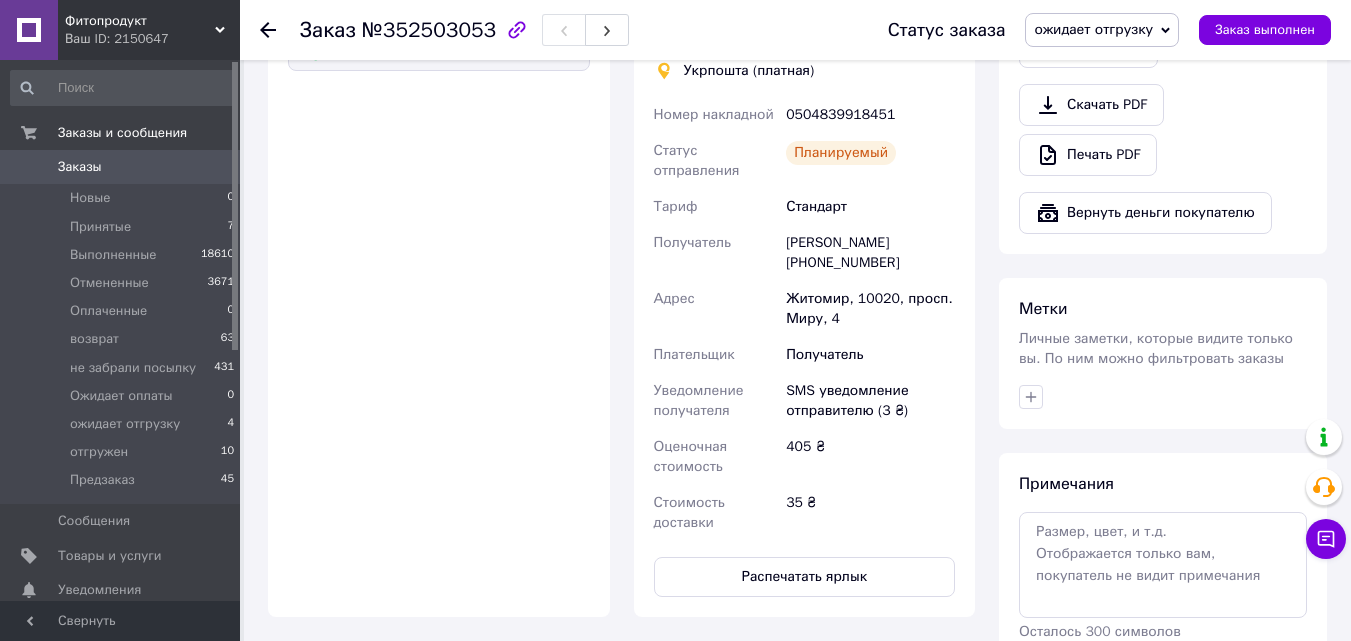 click on "Заказы" at bounding box center (80, 167) 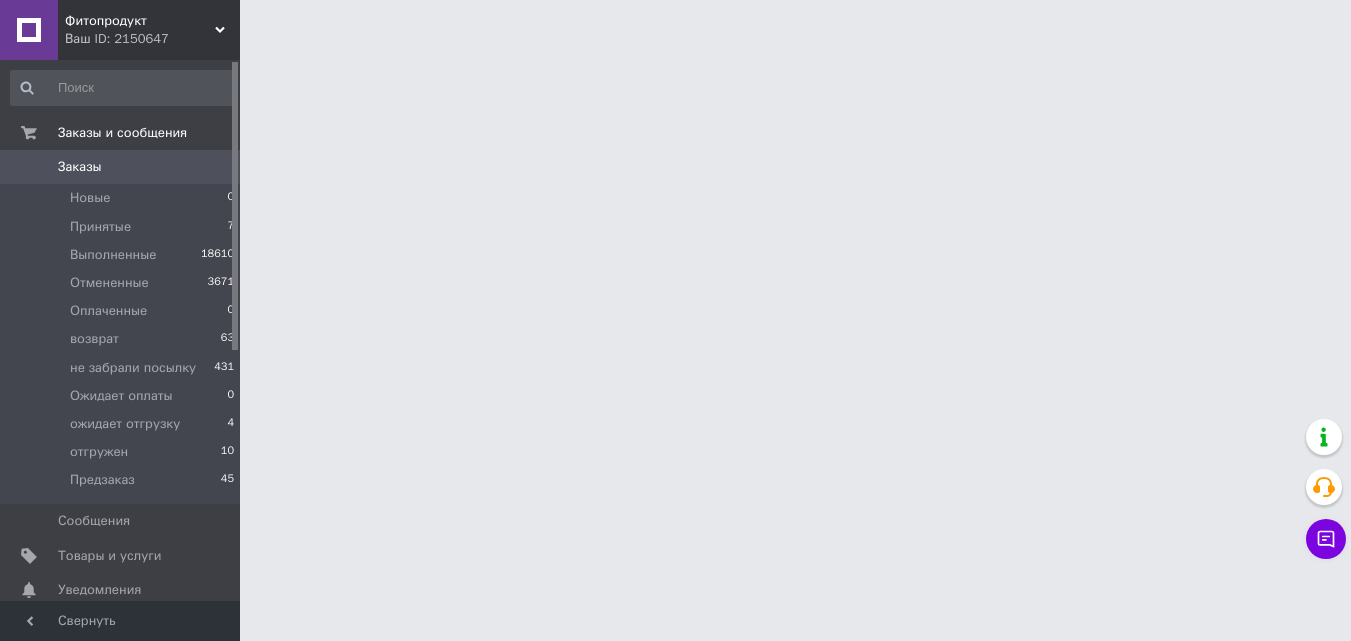 scroll, scrollTop: 0, scrollLeft: 0, axis: both 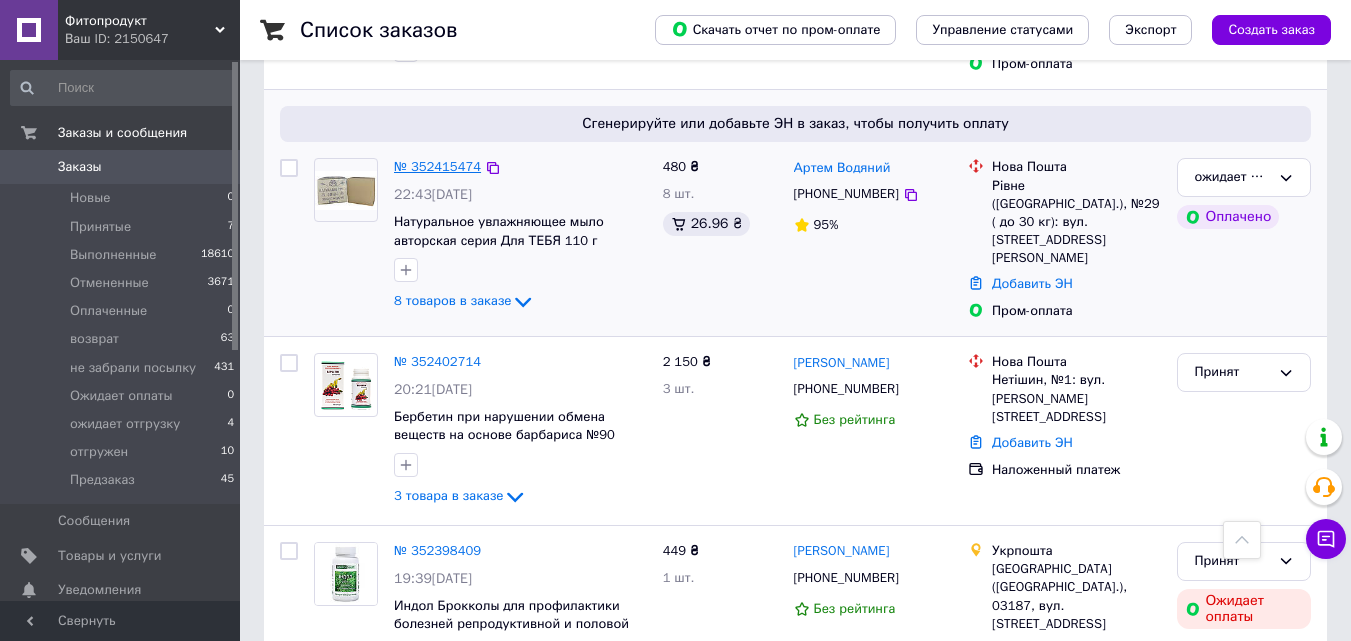 click on "№ 352415474" at bounding box center (437, 166) 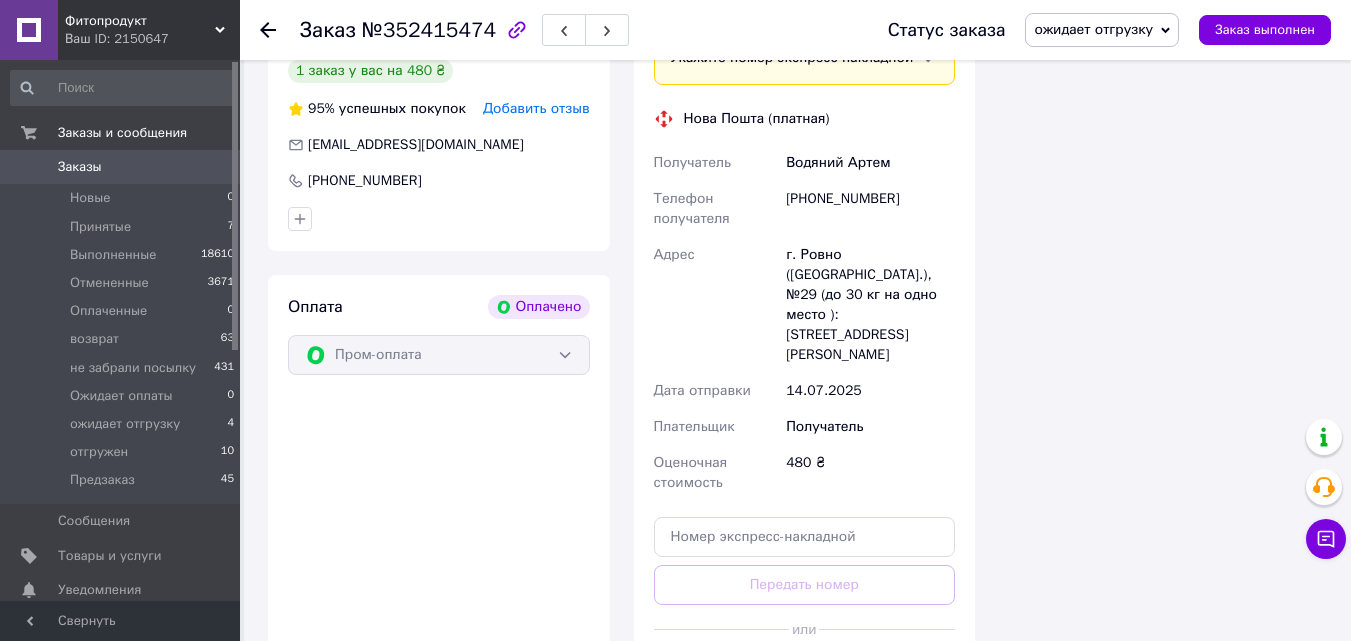 scroll, scrollTop: 1903, scrollLeft: 0, axis: vertical 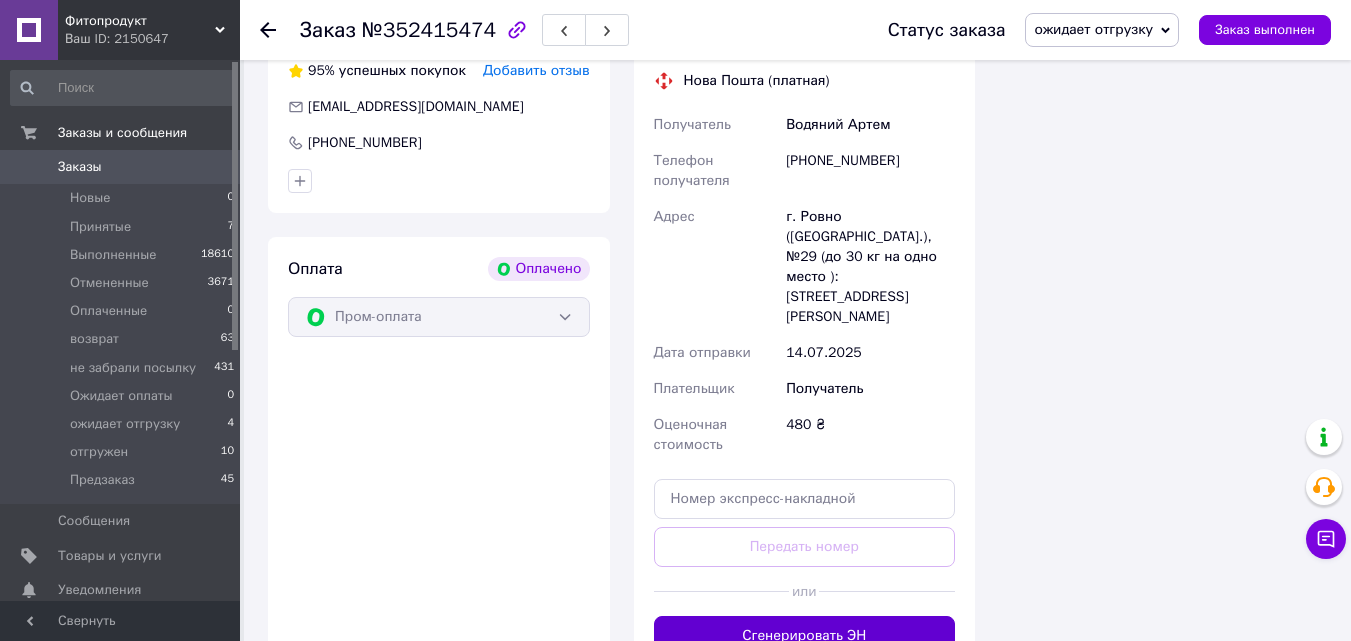 click on "Сгенерировать ЭН" at bounding box center (805, 636) 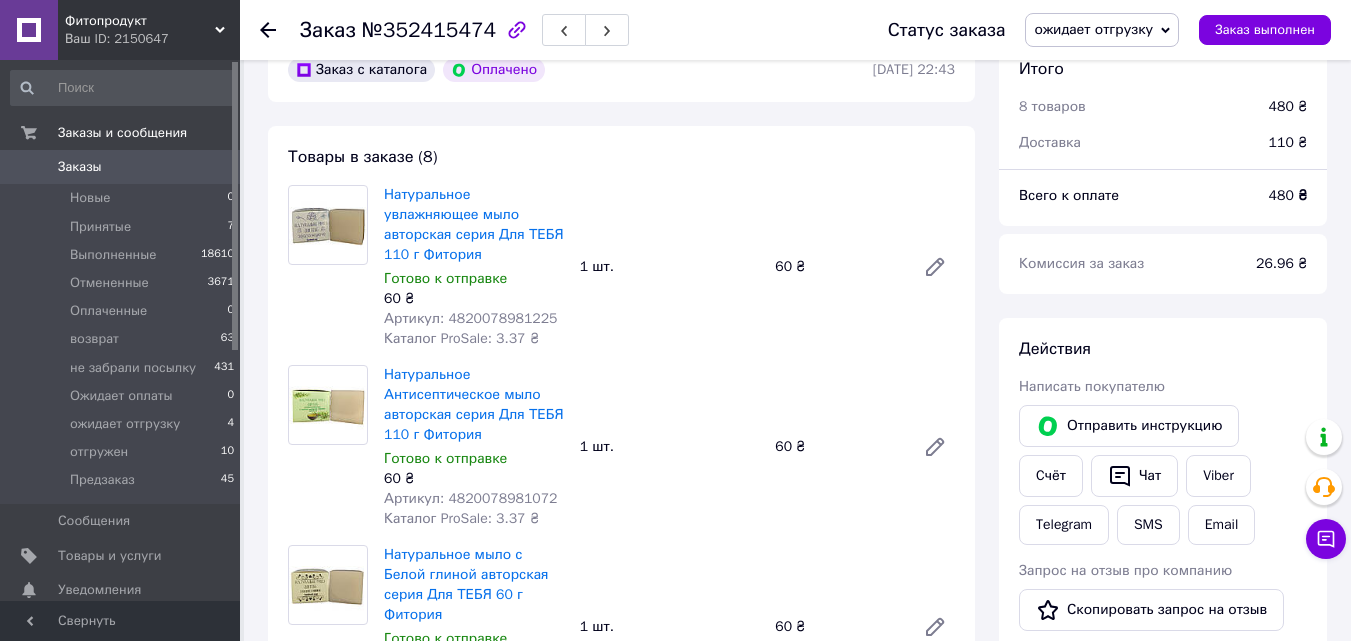 scroll, scrollTop: 0, scrollLeft: 0, axis: both 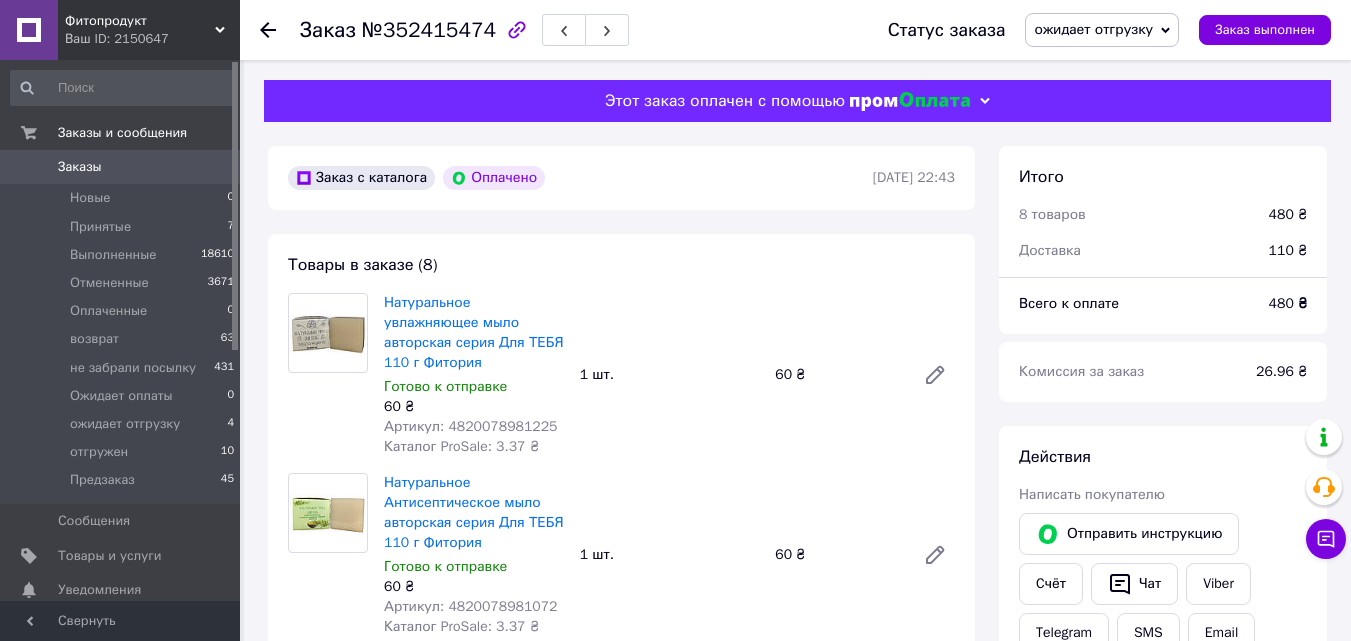 click on "Заказы" at bounding box center (80, 167) 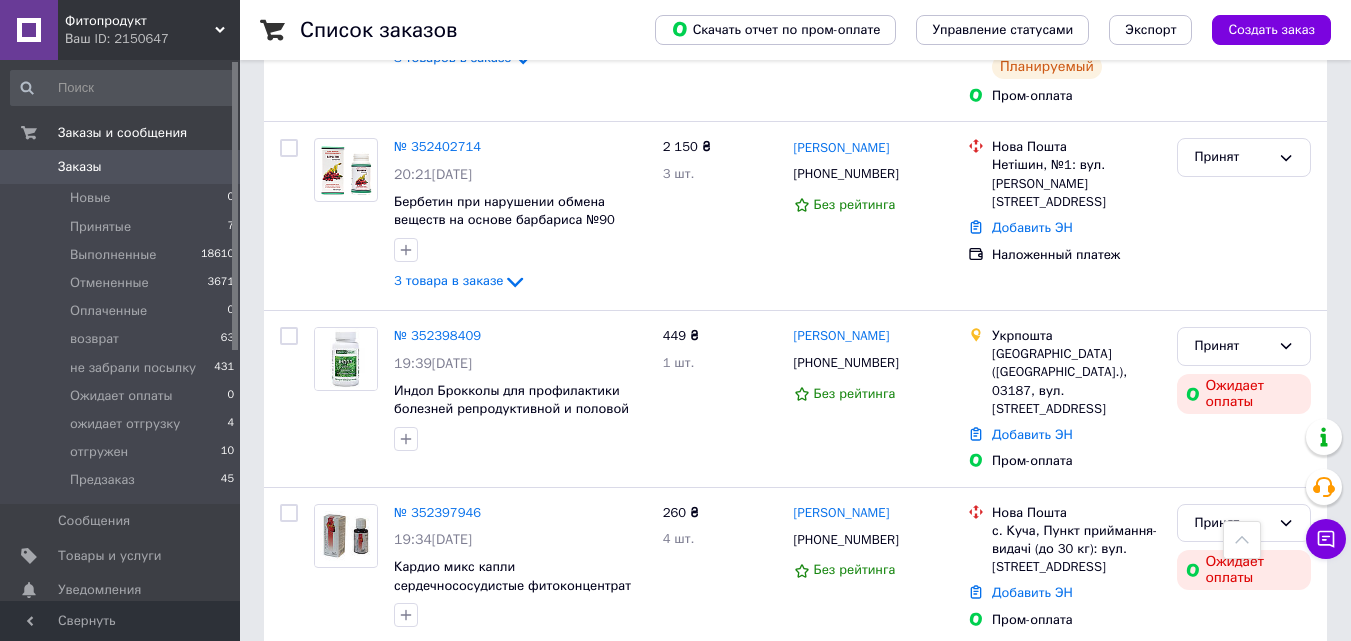 scroll, scrollTop: 1475, scrollLeft: 0, axis: vertical 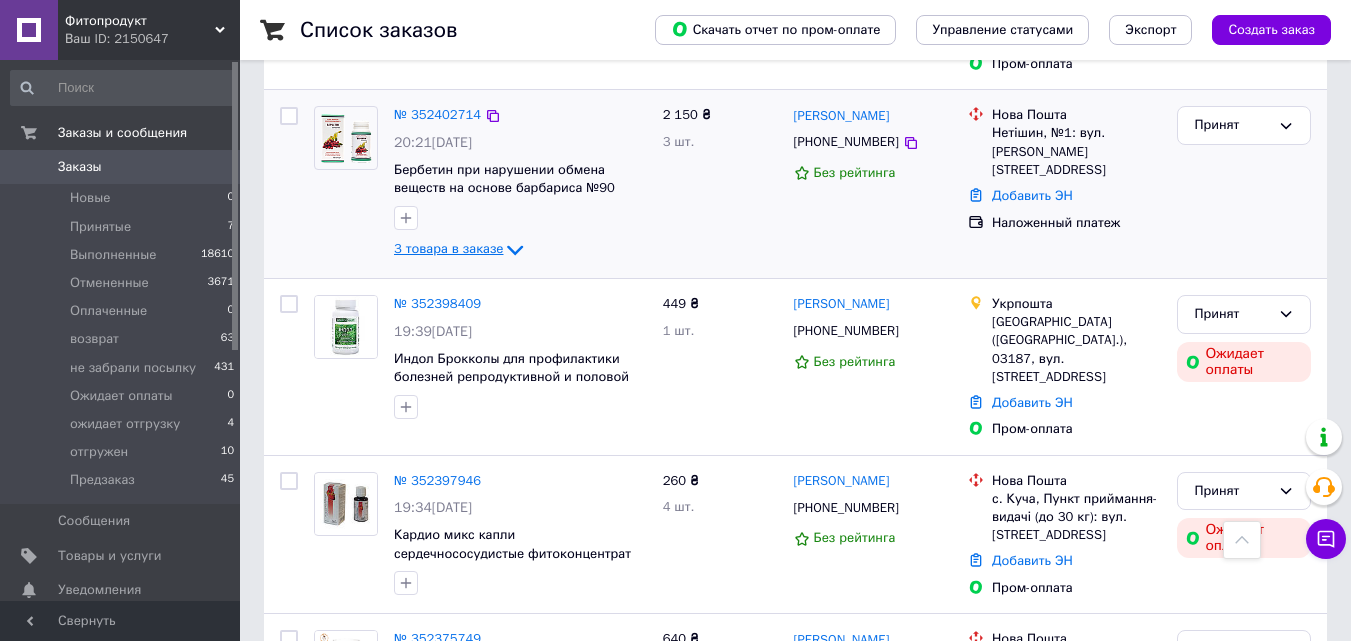 click 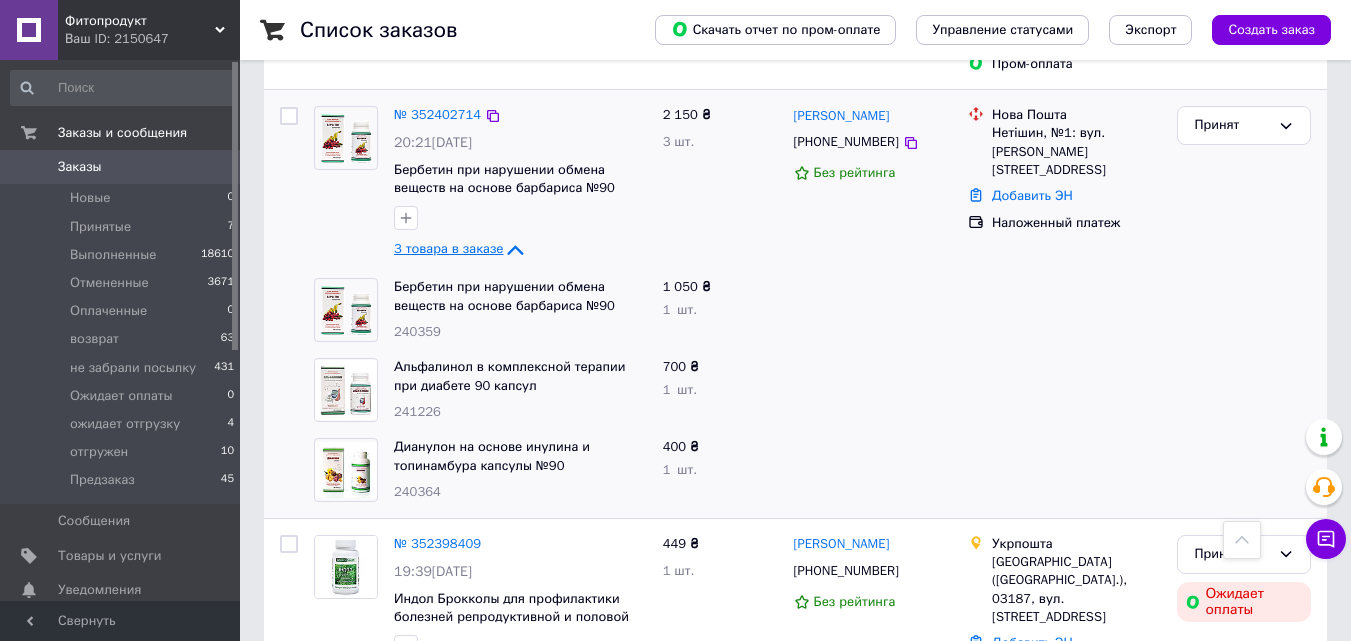 scroll, scrollTop: 1435, scrollLeft: 0, axis: vertical 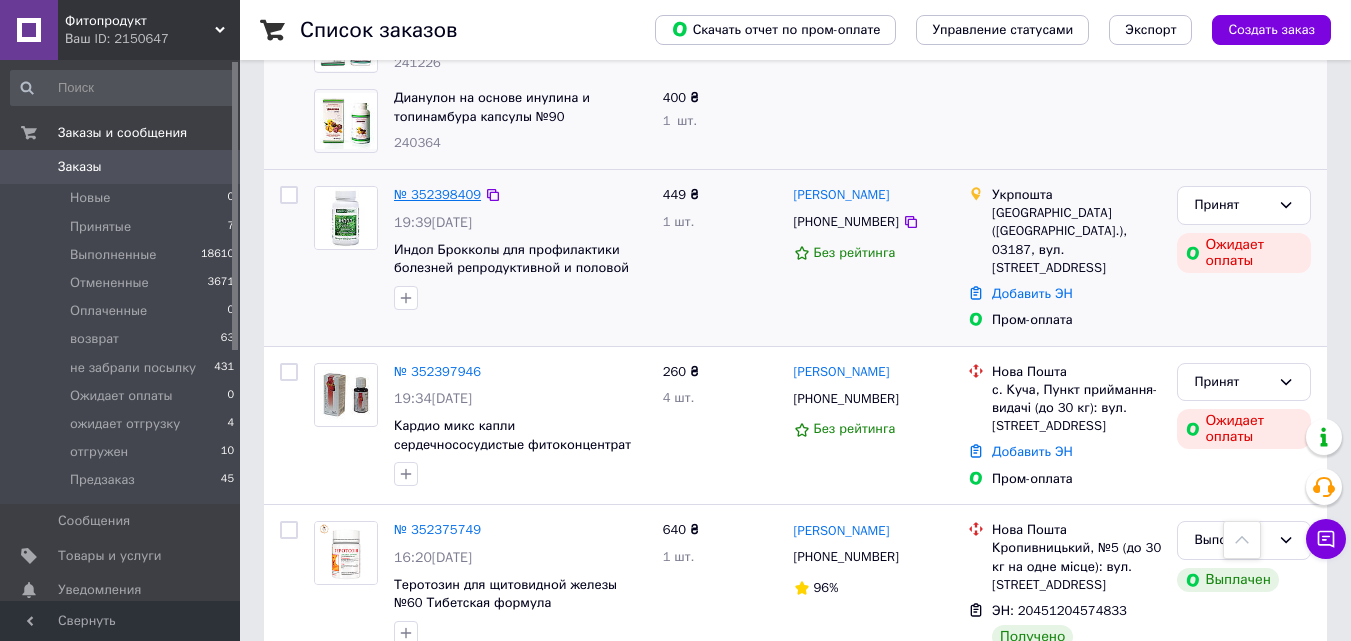 click on "№ 352398409" at bounding box center [437, 194] 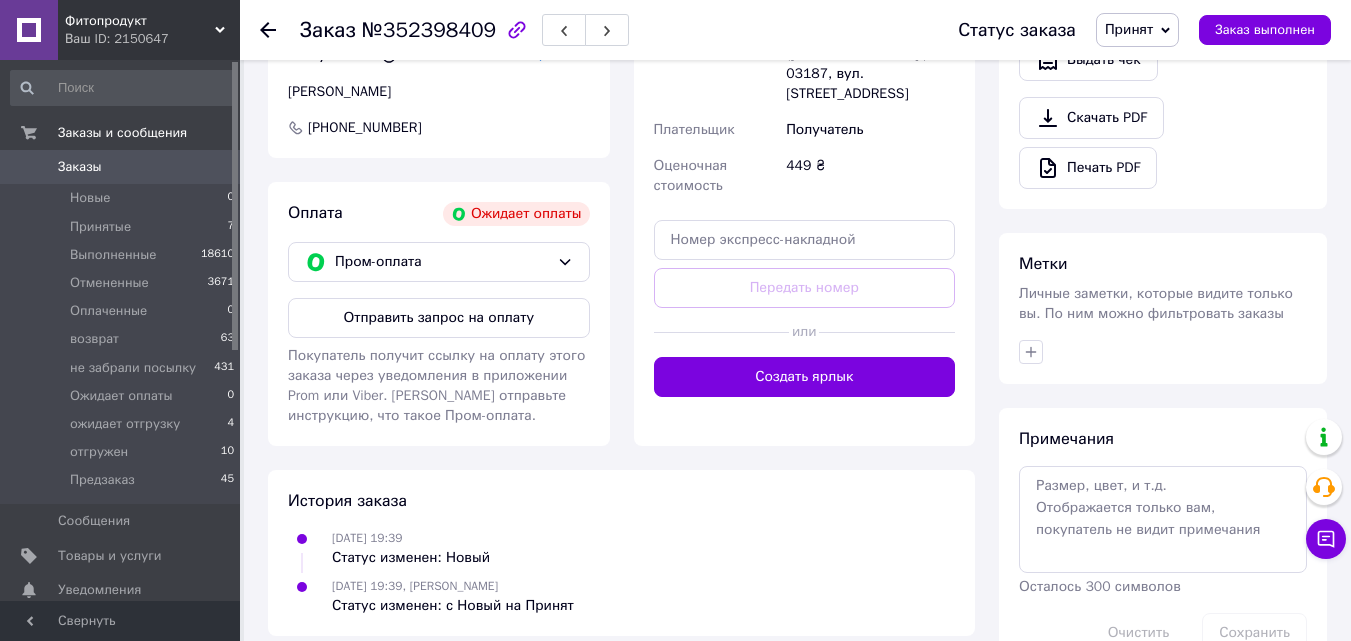 scroll, scrollTop: 724, scrollLeft: 0, axis: vertical 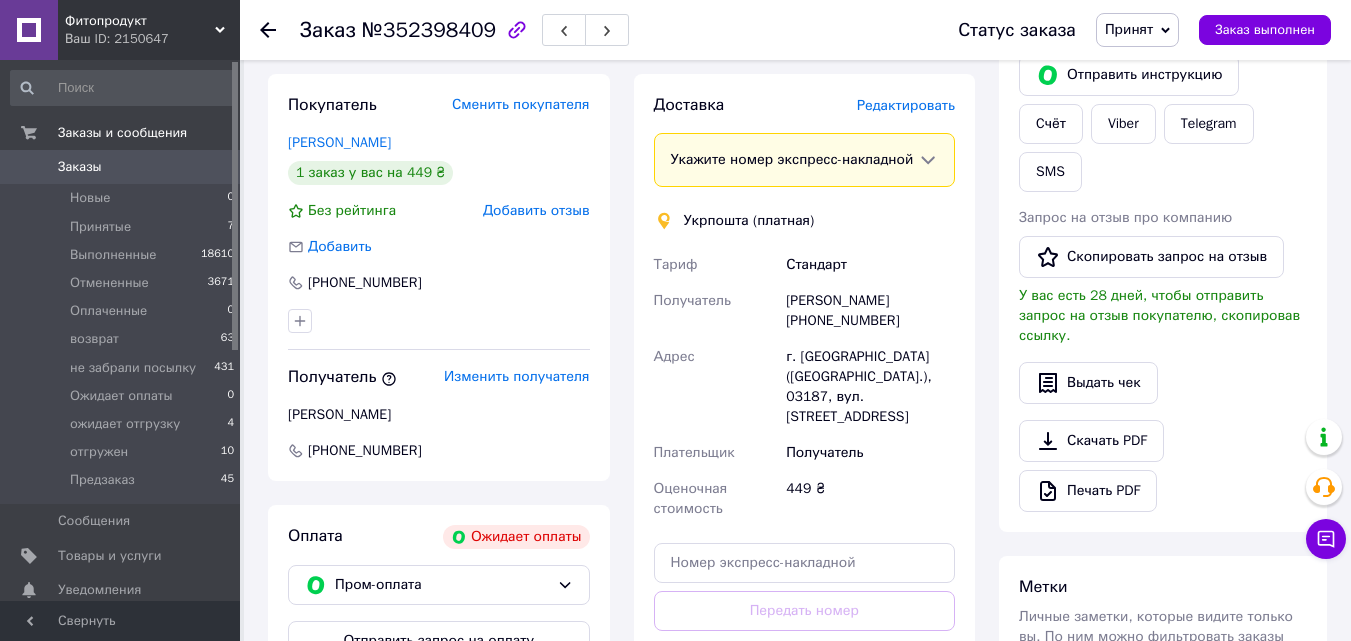 click on "Редактировать" at bounding box center (906, 105) 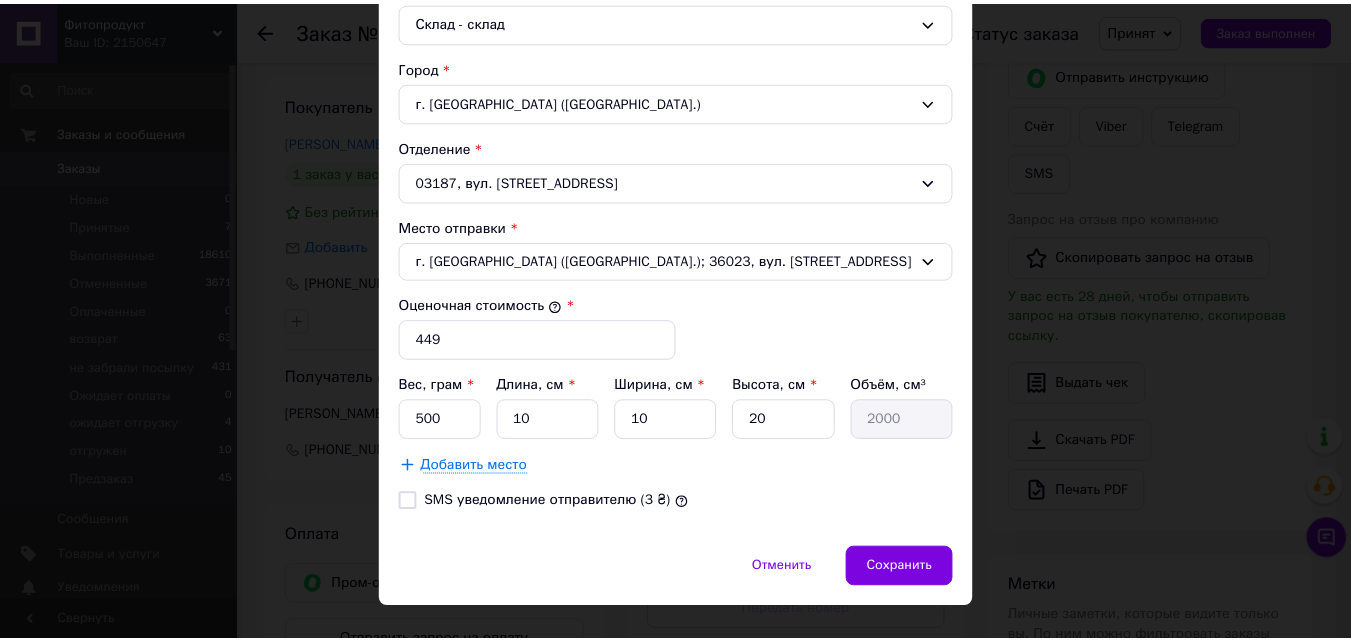 scroll, scrollTop: 575, scrollLeft: 0, axis: vertical 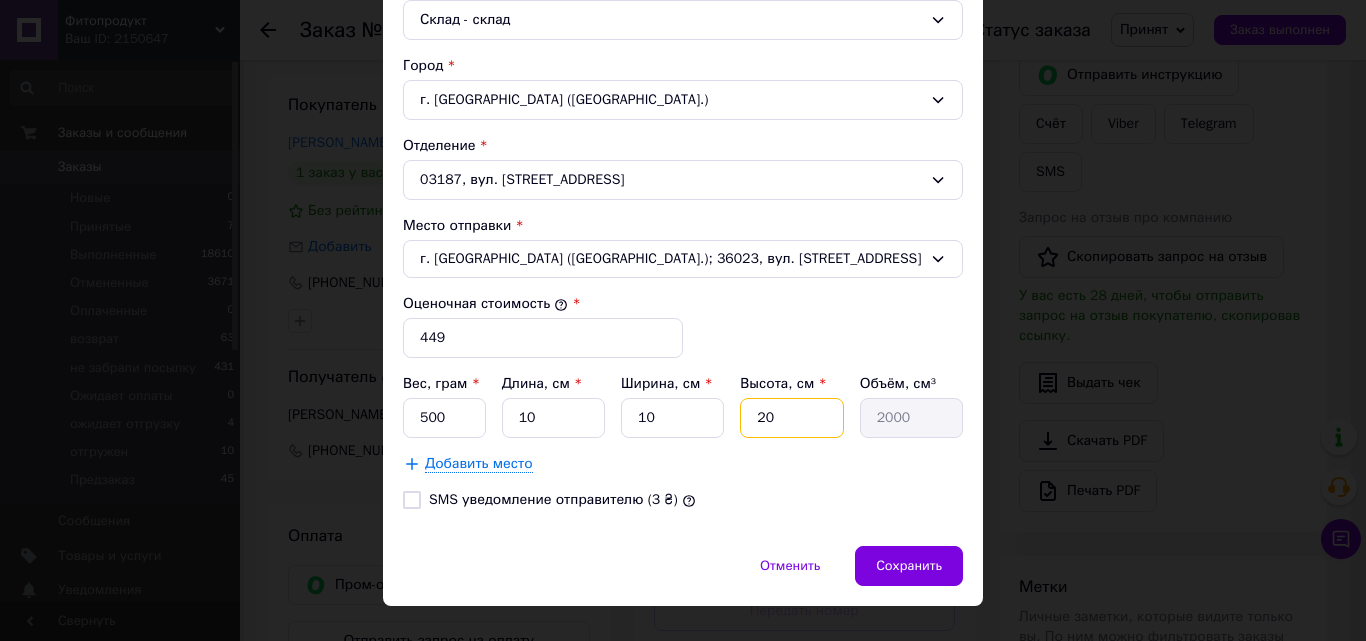 drag, startPoint x: 795, startPoint y: 420, endPoint x: 739, endPoint y: 420, distance: 56 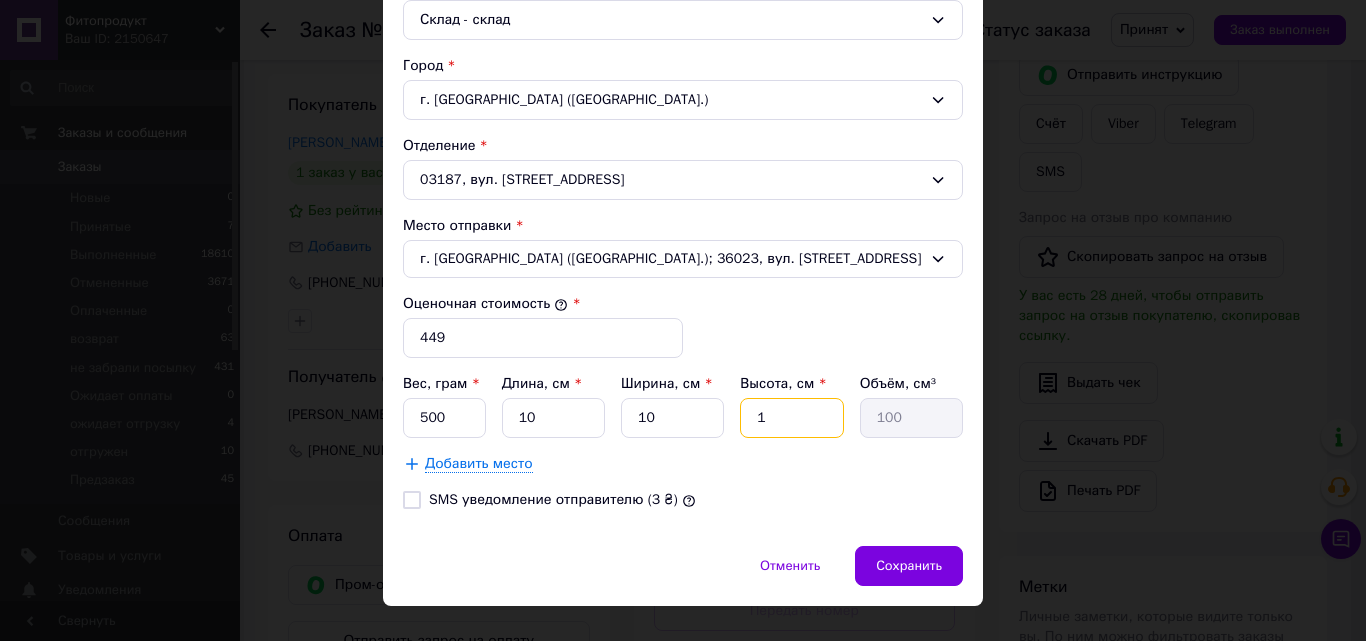 type on "10" 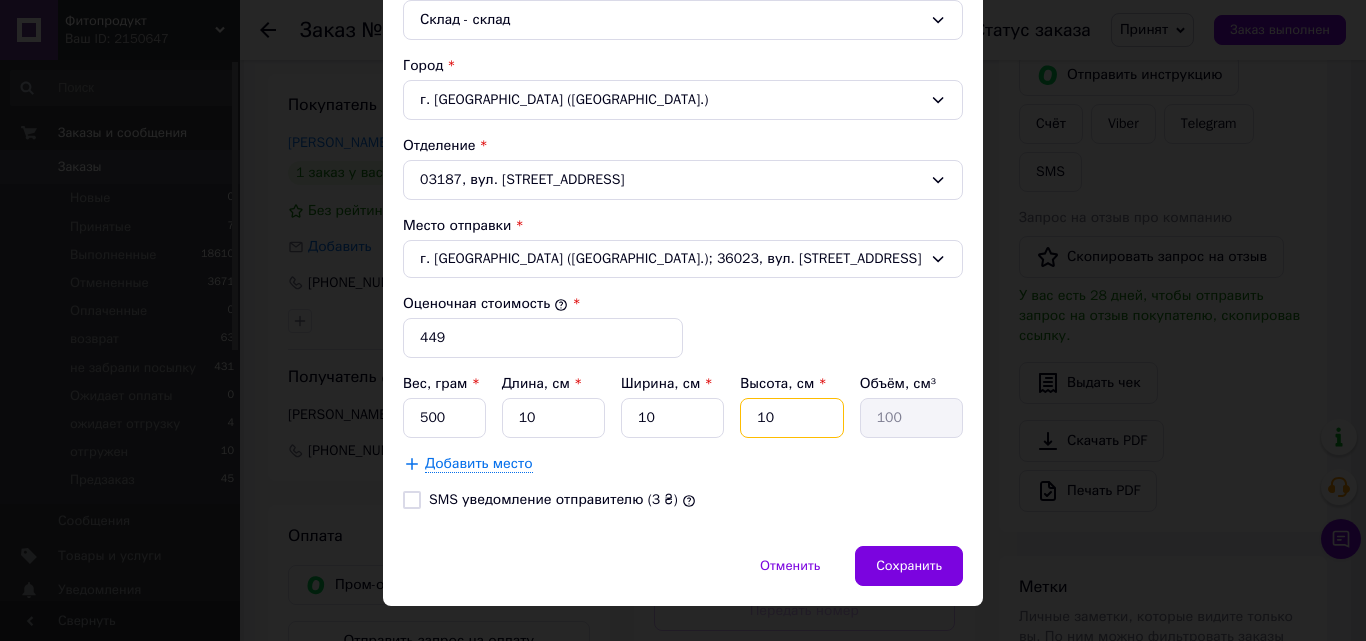 type on "1000" 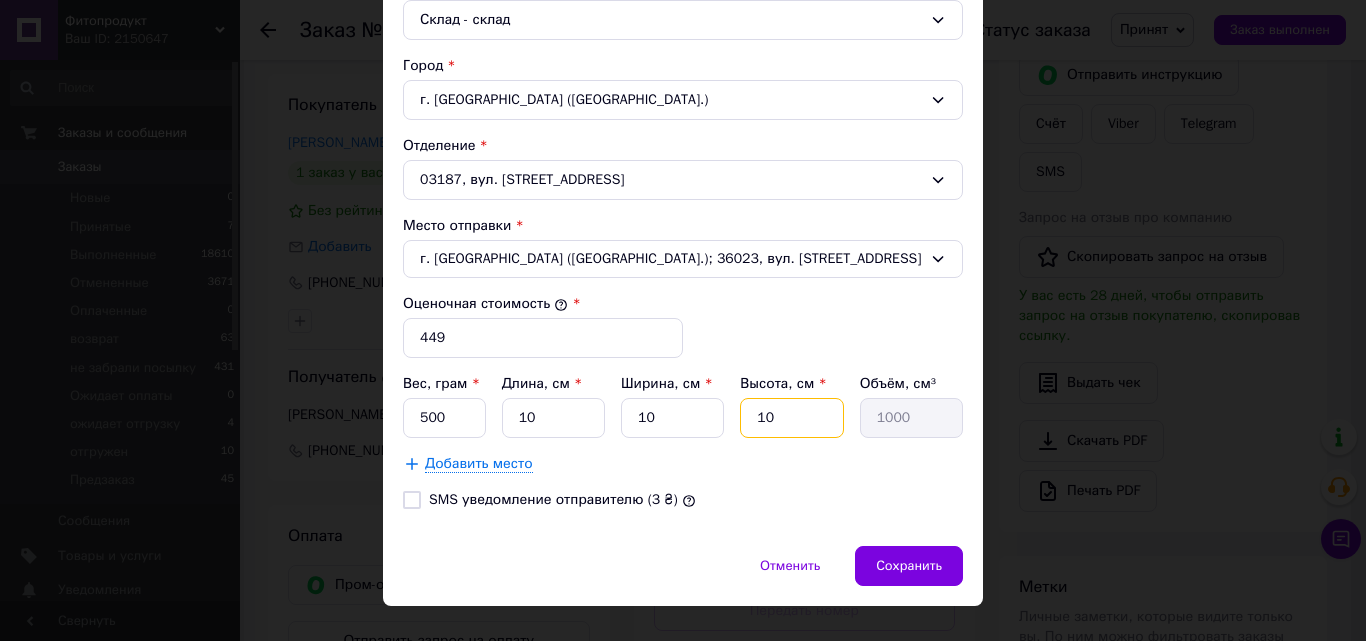 type on "10" 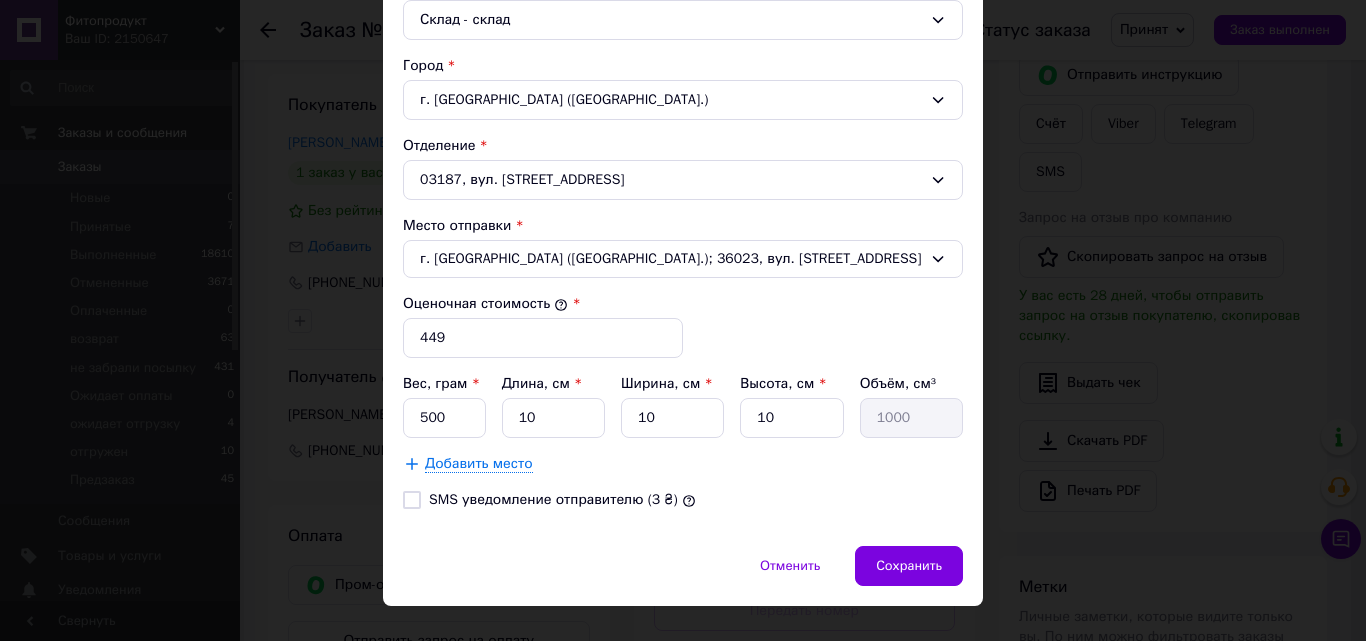 click on "SMS уведомление отправителю (3 ₴)" at bounding box center [412, 500] 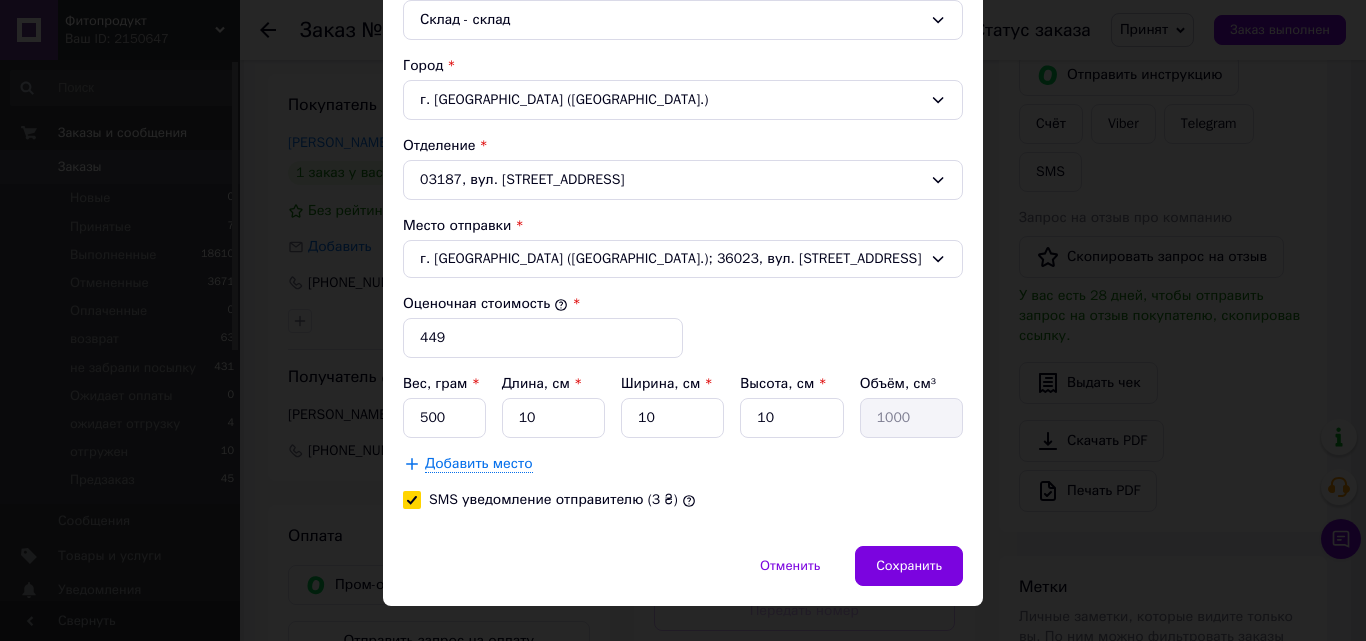 checkbox on "true" 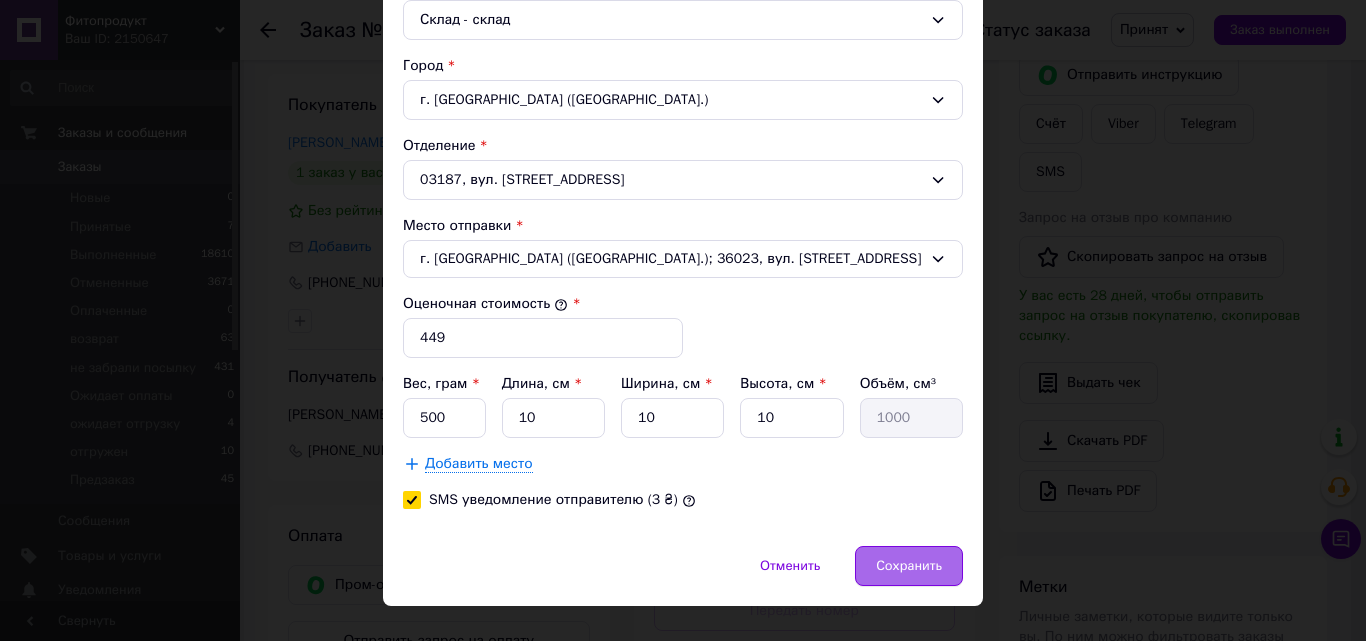 click on "Сохранить" at bounding box center (909, 566) 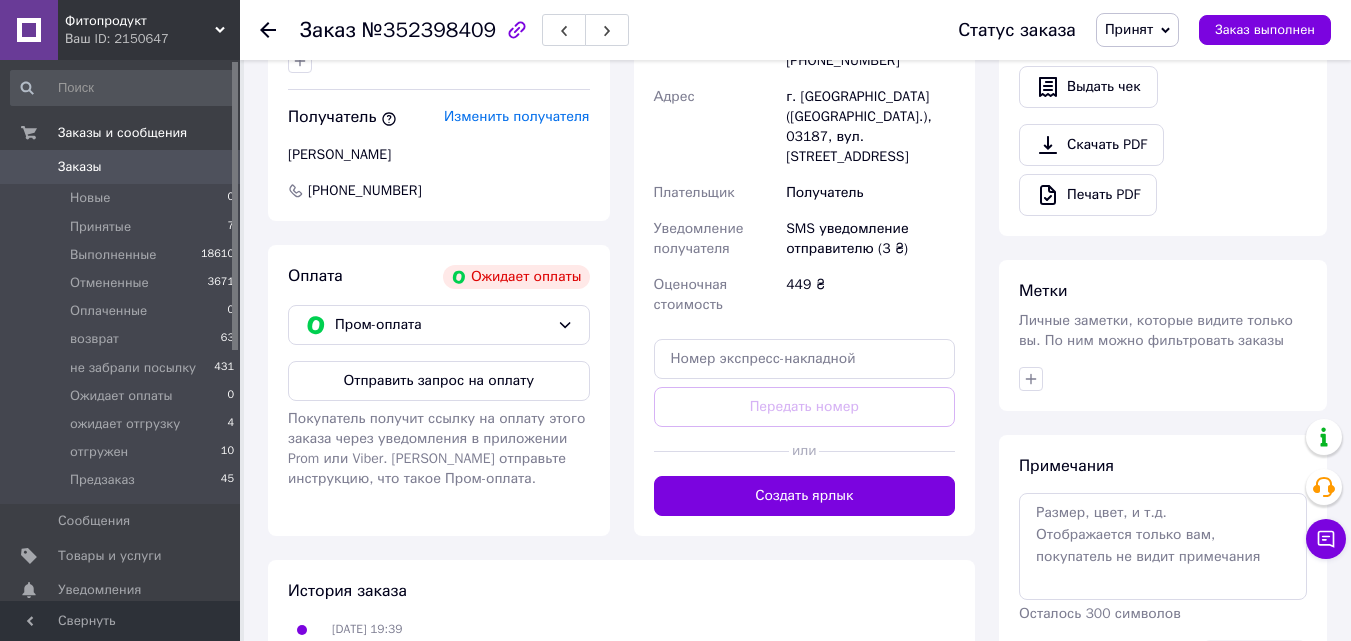 scroll, scrollTop: 628, scrollLeft: 0, axis: vertical 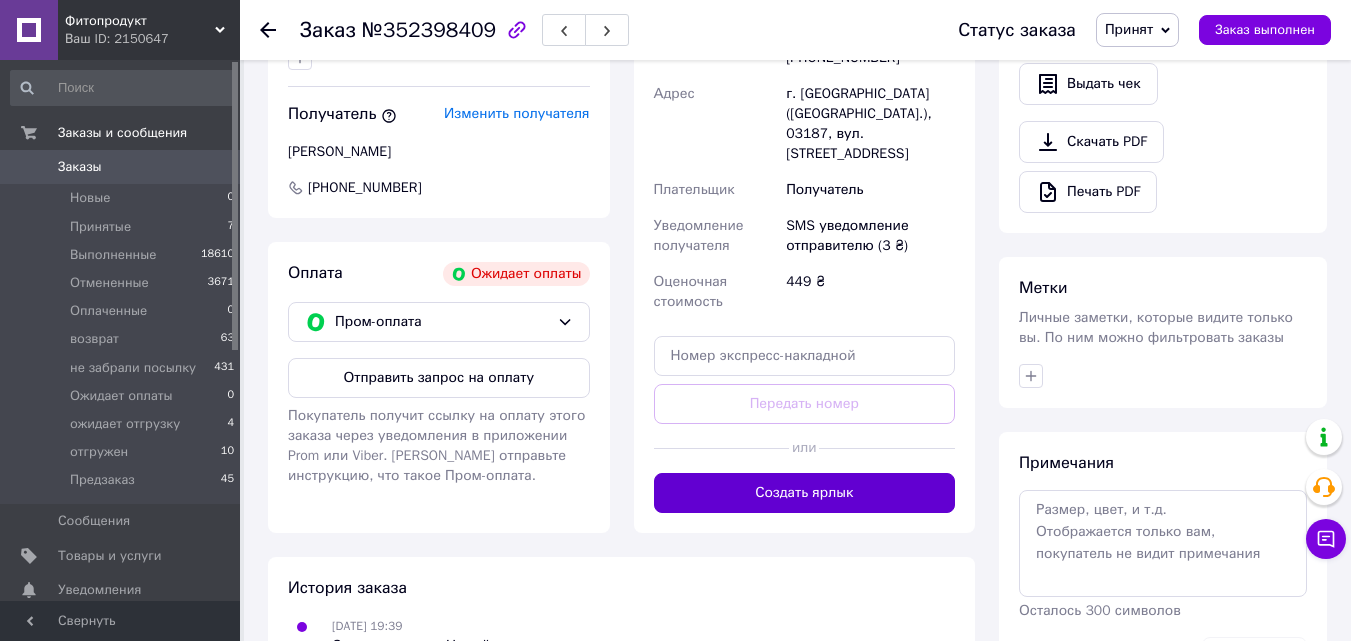 click on "Создать ярлык" at bounding box center [805, 493] 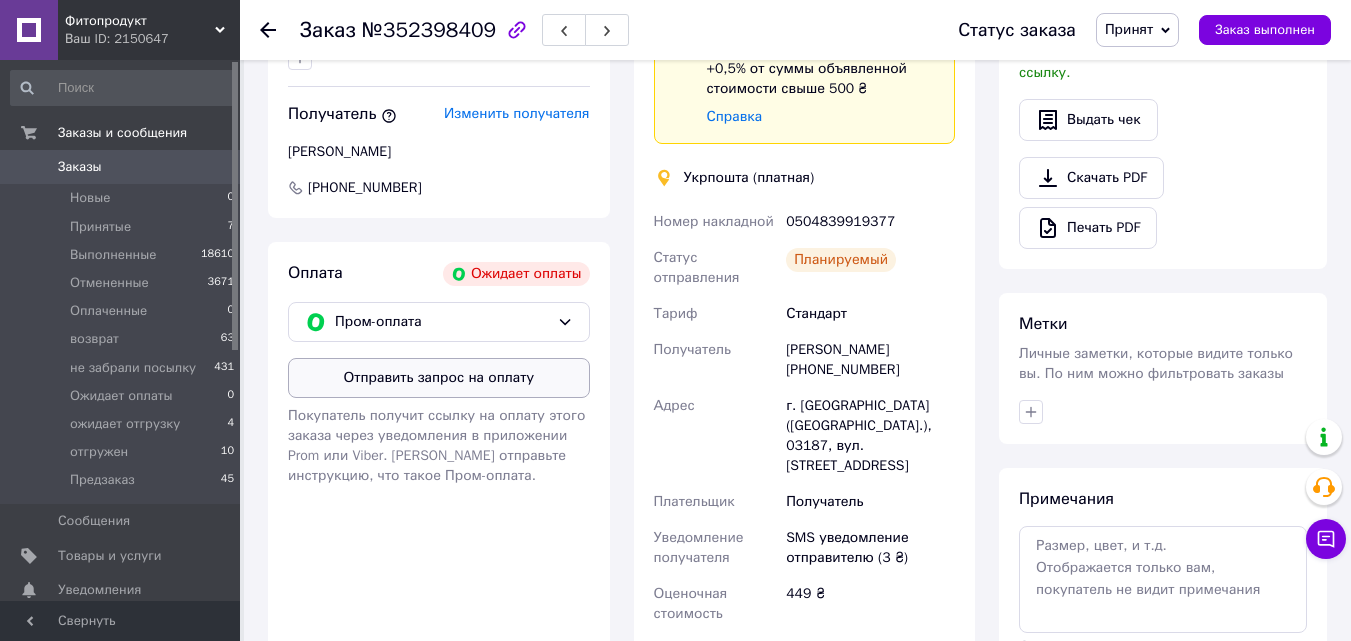 click on "Отправить запрос на оплату" at bounding box center (439, 378) 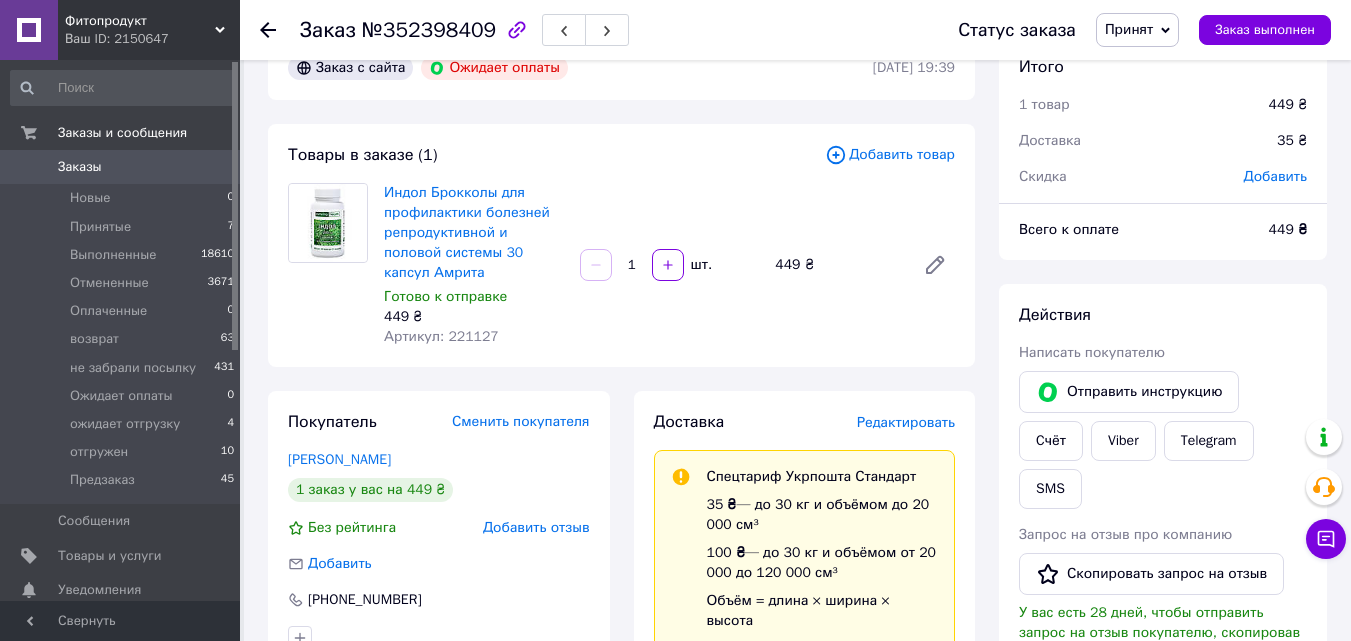 scroll, scrollTop: 0, scrollLeft: 0, axis: both 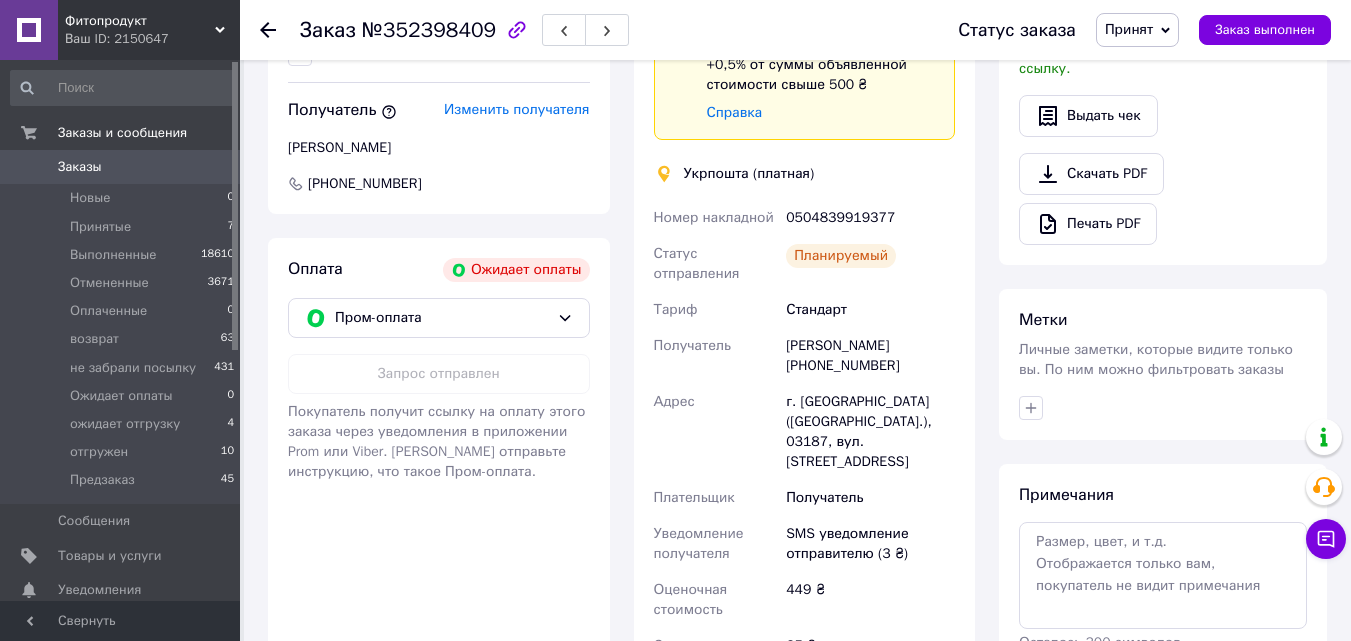 click on "Заказы" at bounding box center [80, 167] 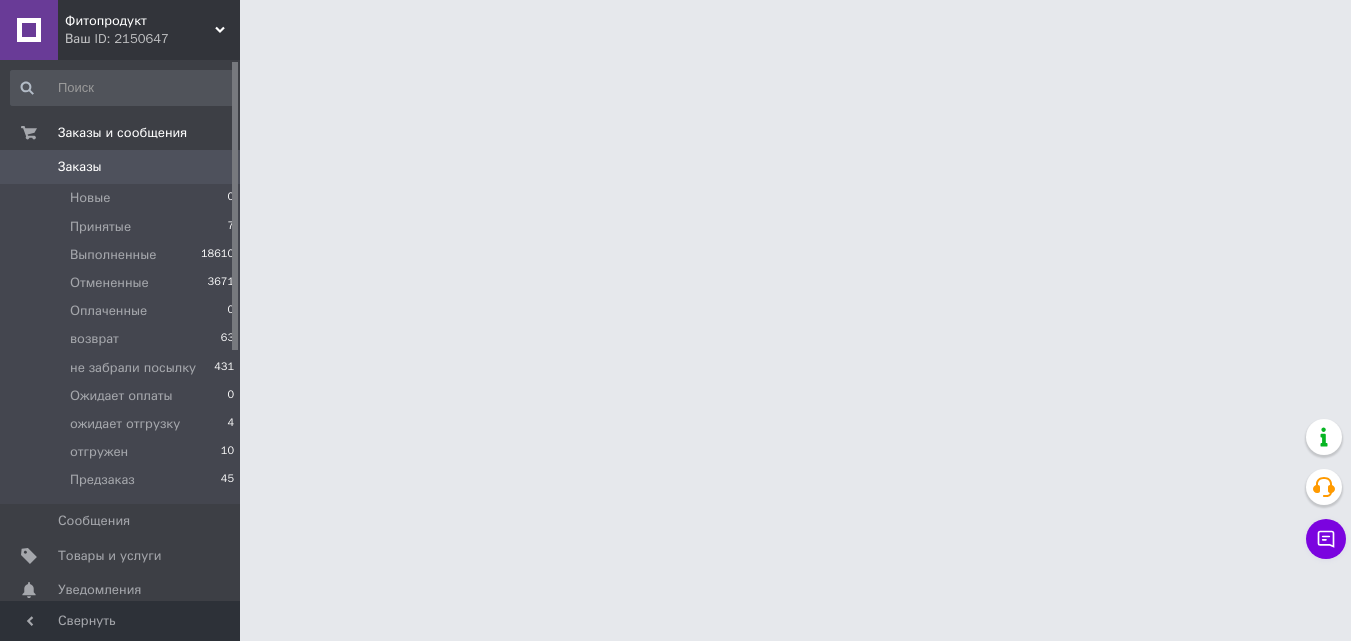 scroll, scrollTop: 0, scrollLeft: 0, axis: both 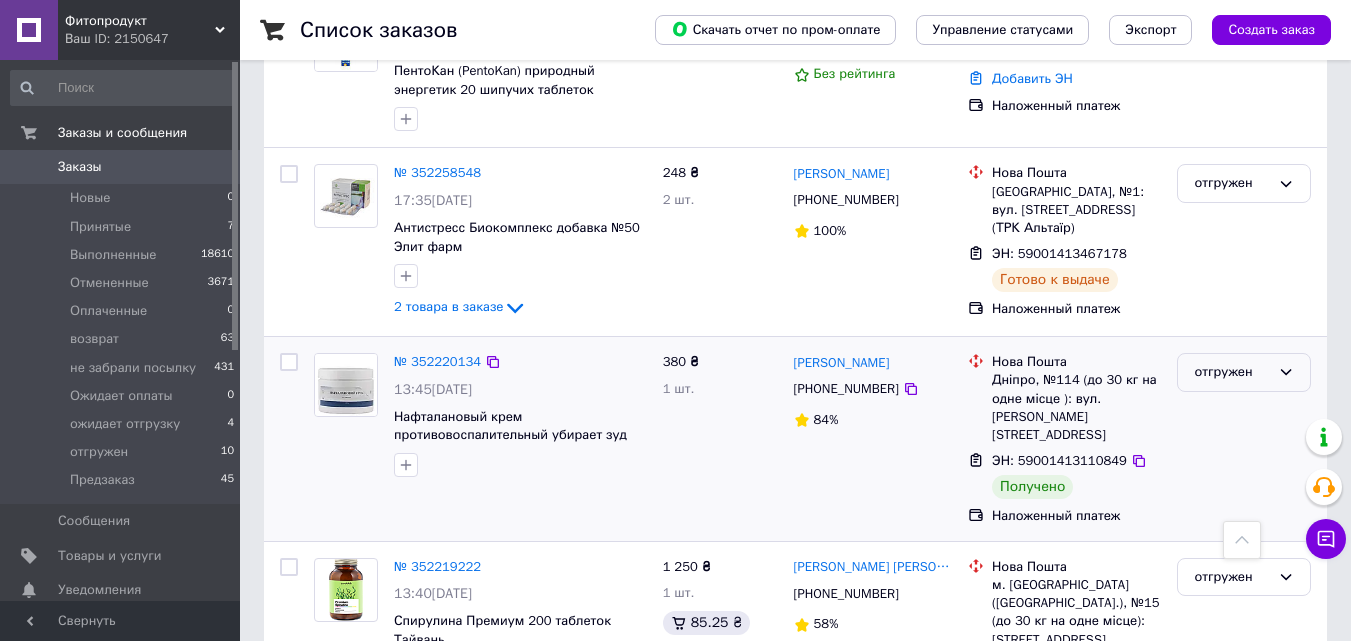 click 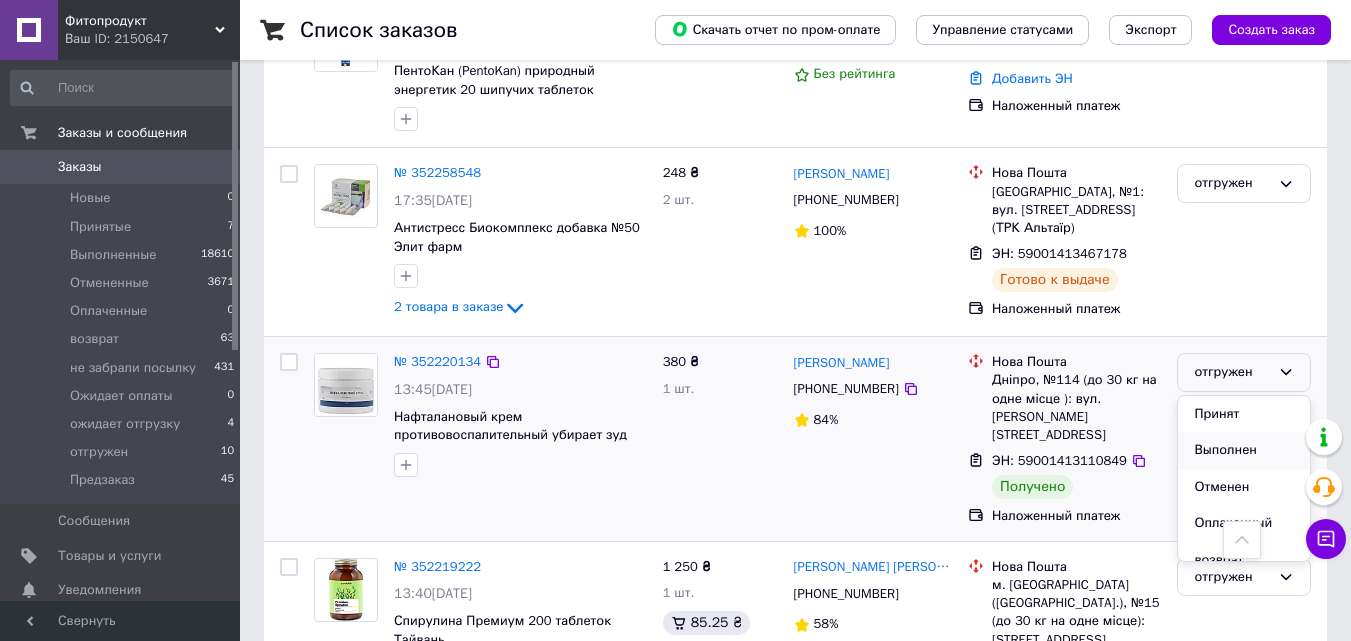 click on "Выполнен" at bounding box center (1244, 450) 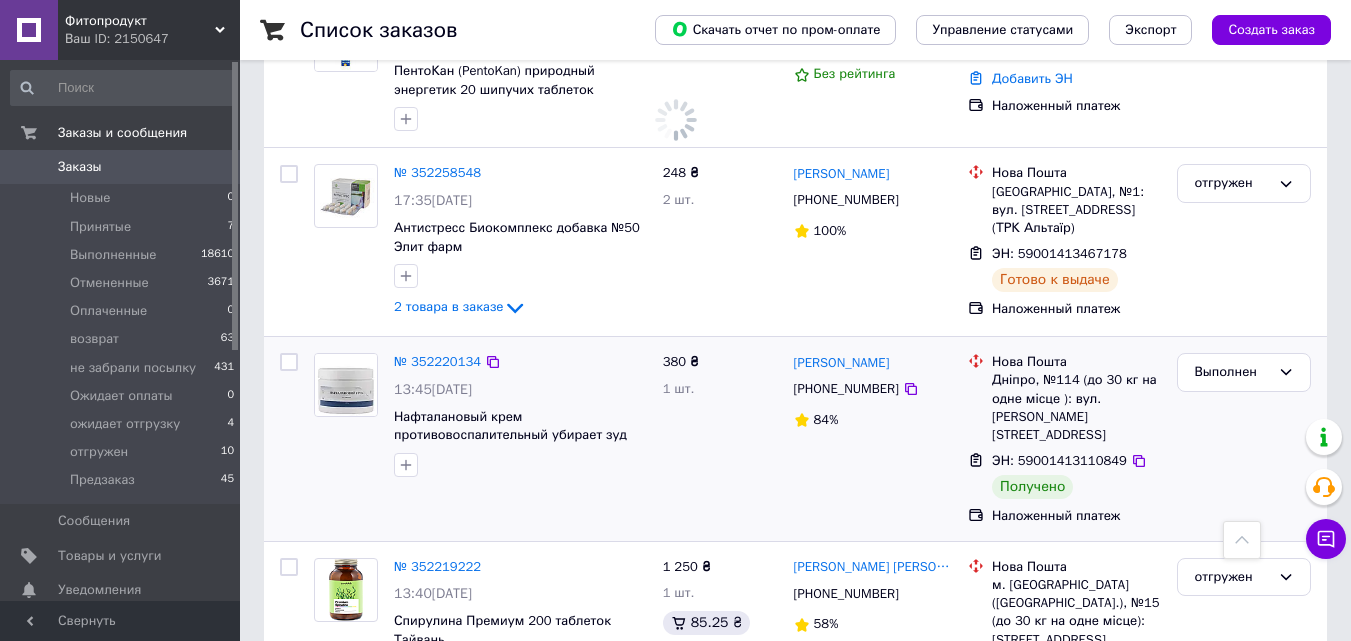 scroll, scrollTop: 2352, scrollLeft: 0, axis: vertical 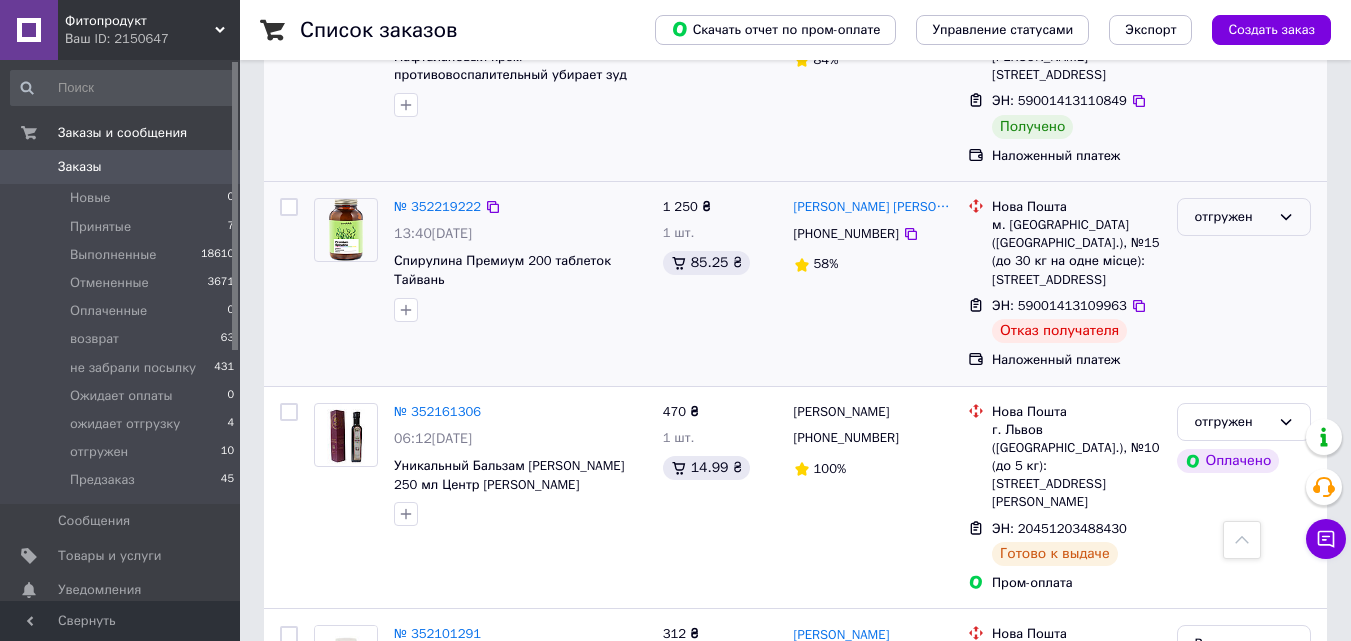 click on "отгружен" at bounding box center [1232, 217] 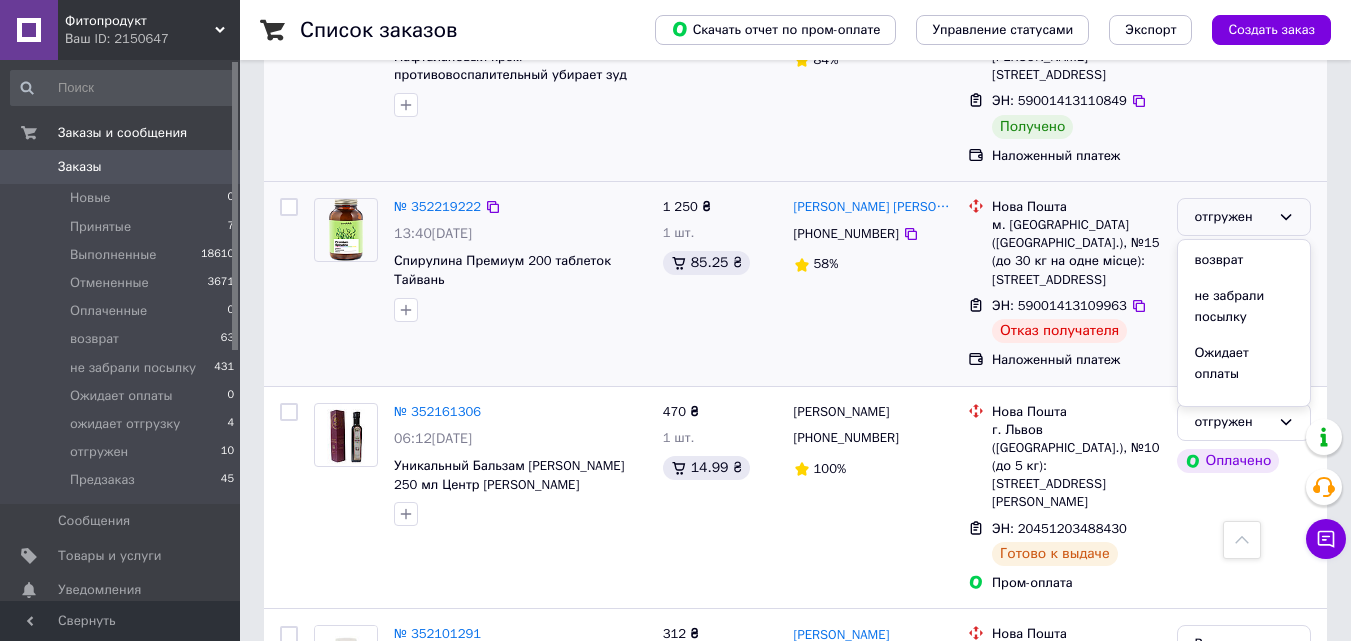 scroll, scrollTop: 148, scrollLeft: 0, axis: vertical 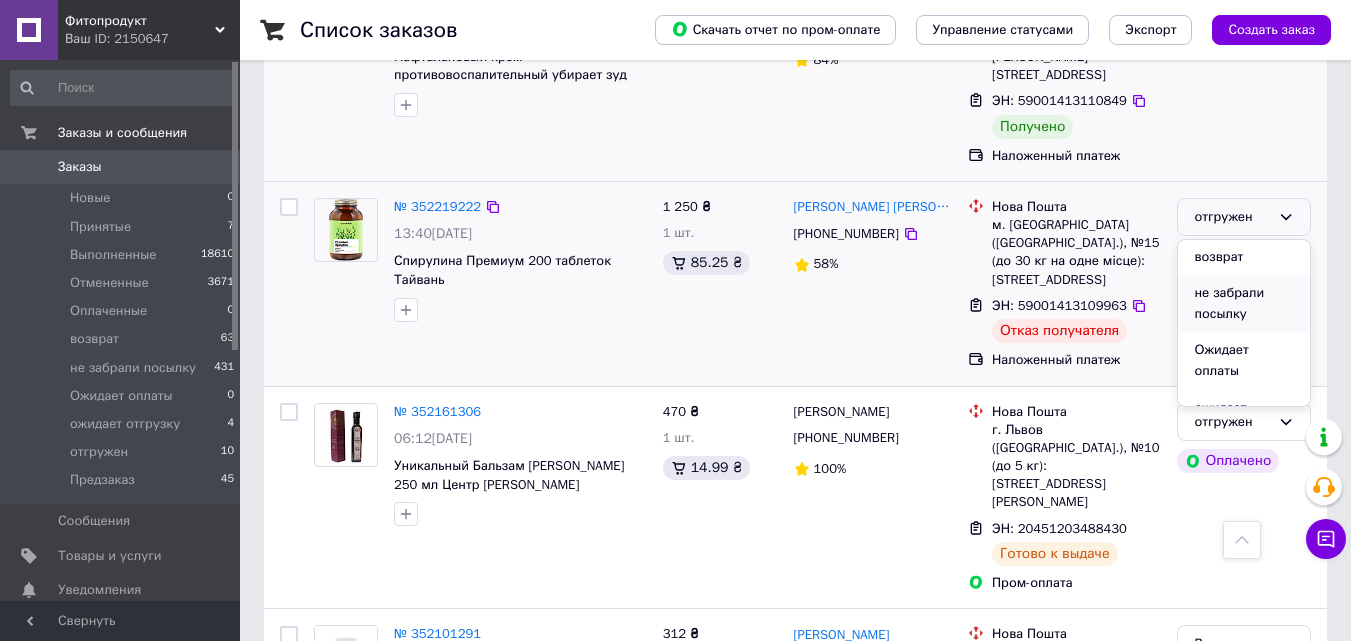 click on "не забрали посылку" at bounding box center (1244, 303) 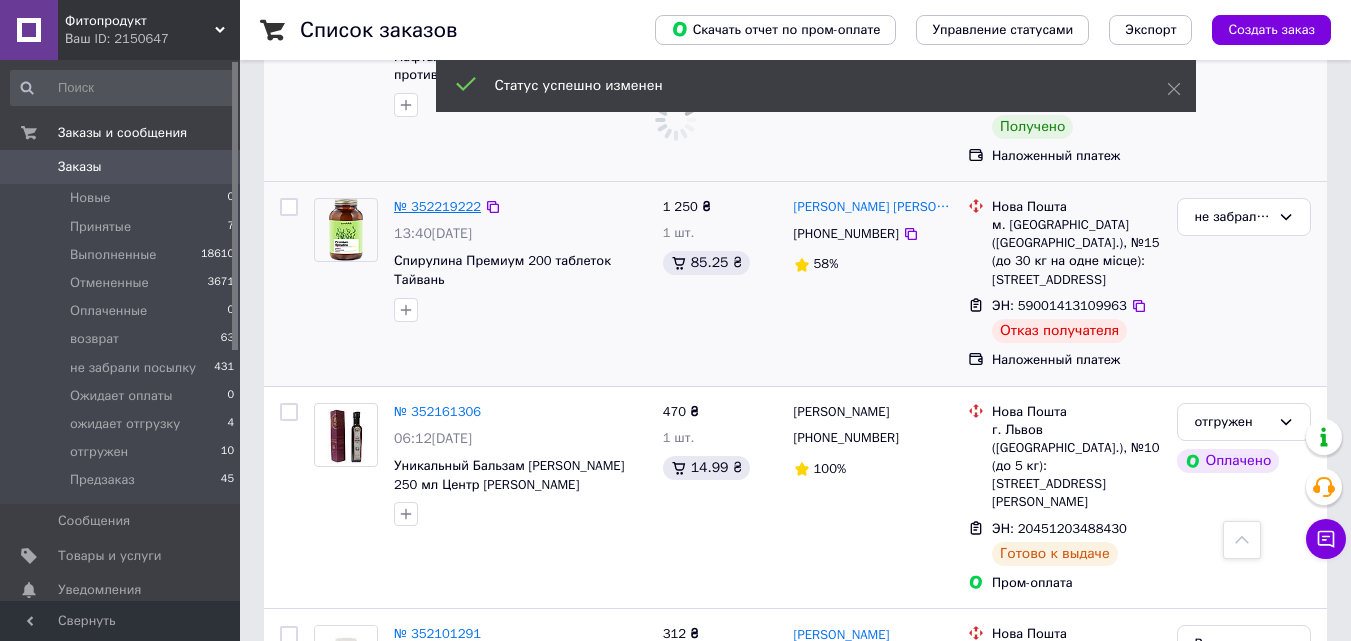 click on "№ 352219222" at bounding box center [437, 206] 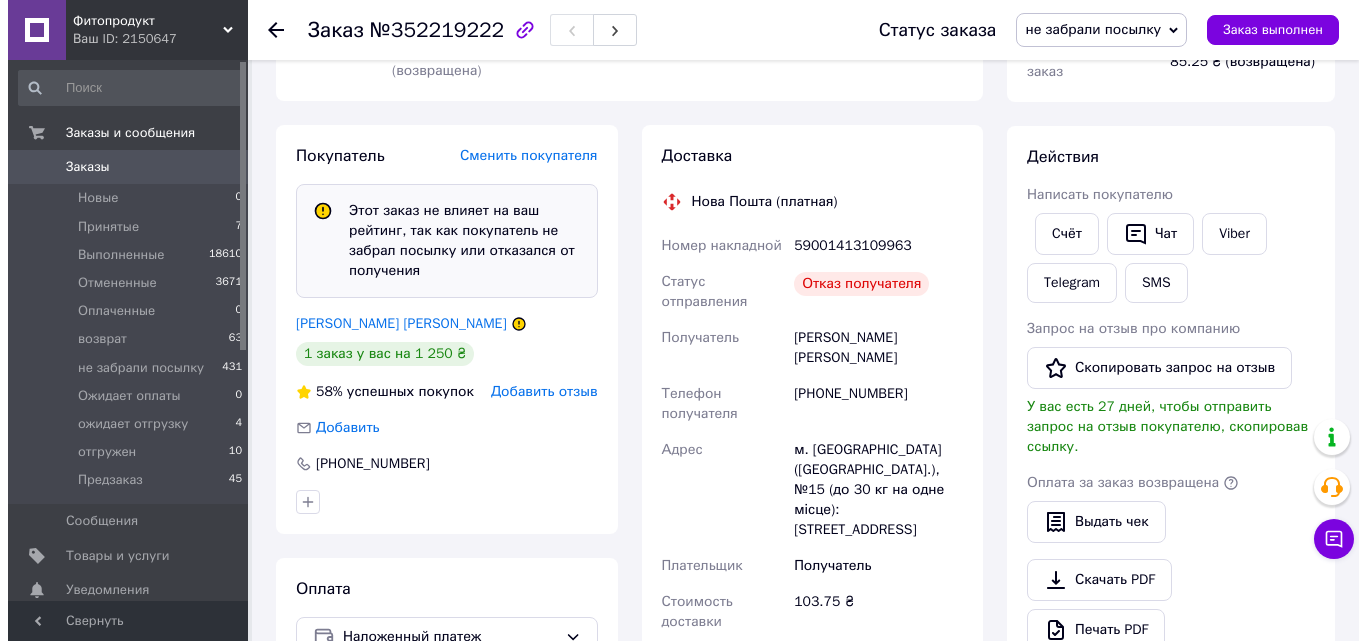 scroll, scrollTop: 356, scrollLeft: 0, axis: vertical 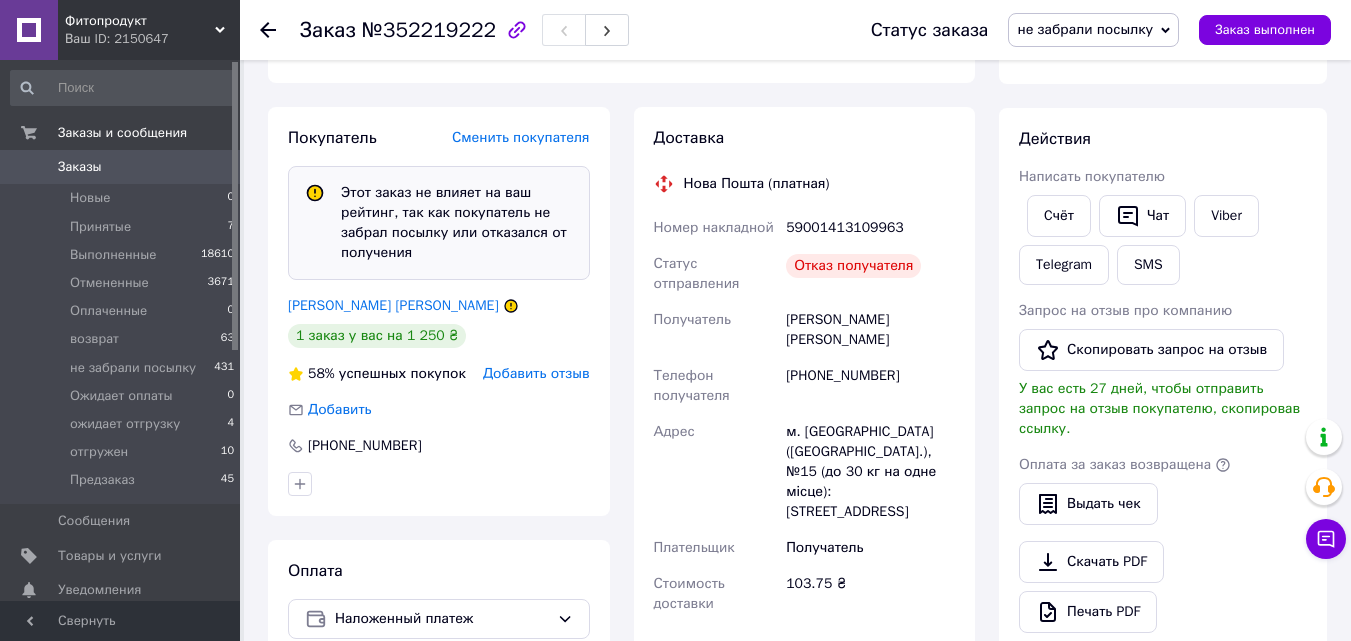 click on "Добавить отзыв" at bounding box center [536, 373] 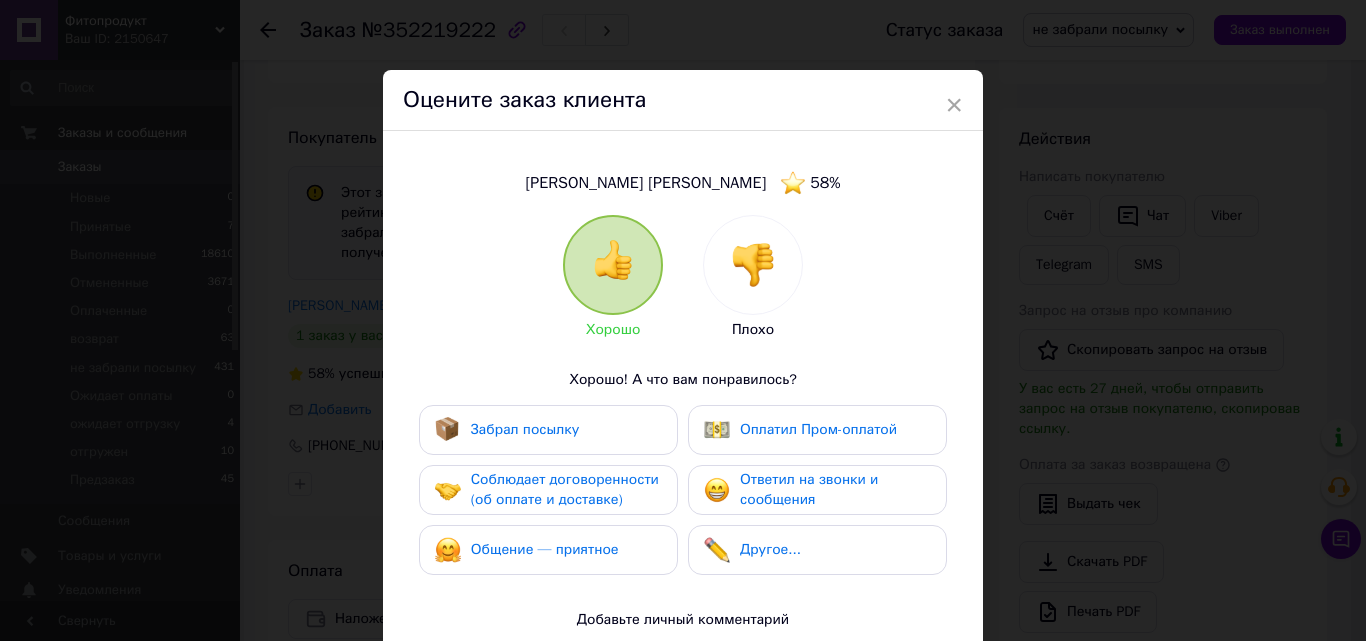 click at bounding box center [753, 265] 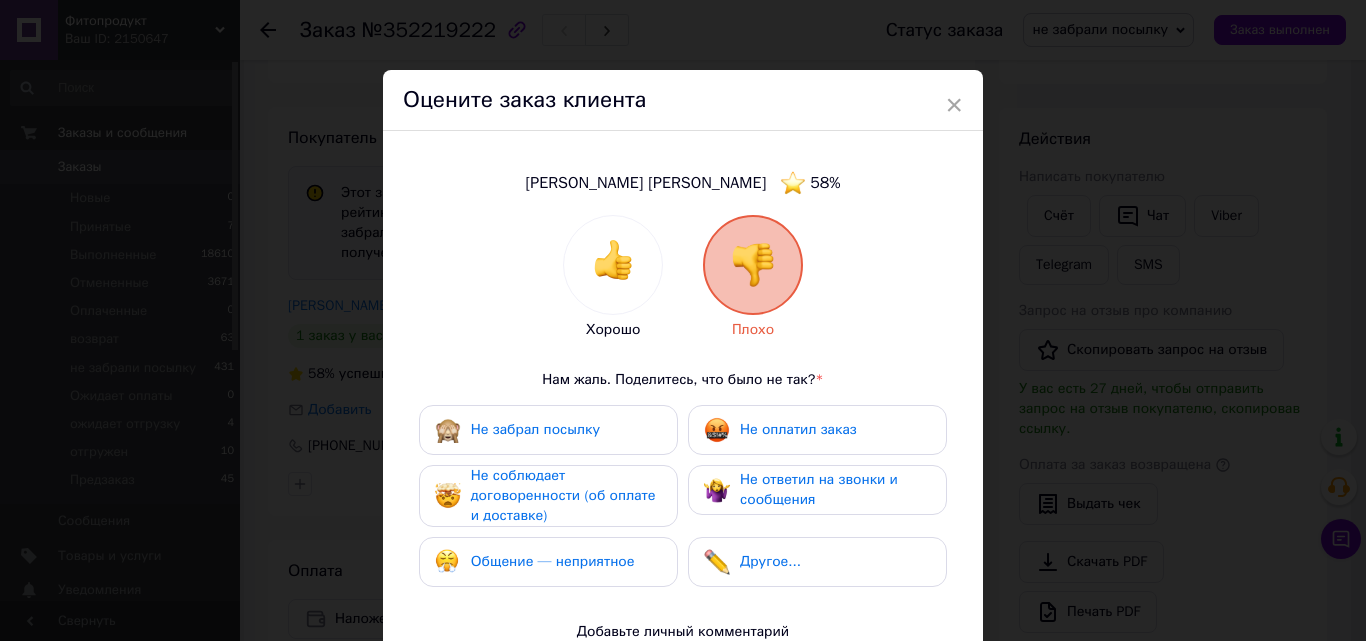 click on "Не забрал посылку" at bounding box center [535, 429] 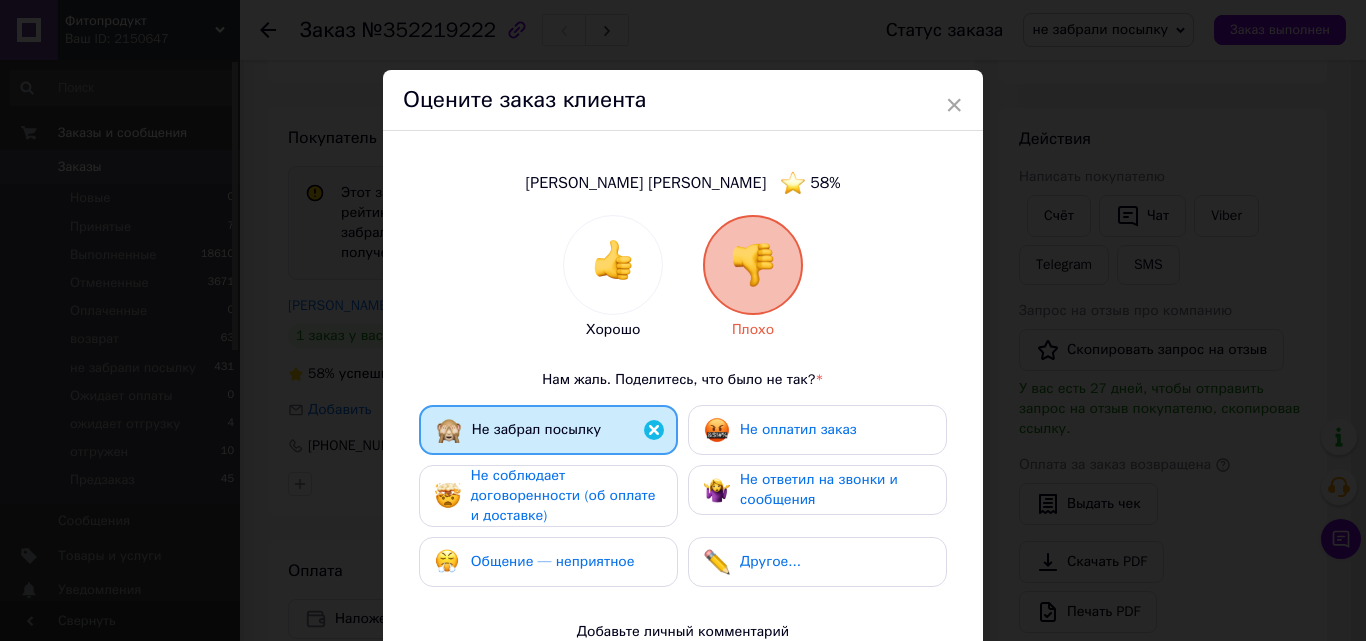 click on "Не оплатил заказ" at bounding box center (798, 429) 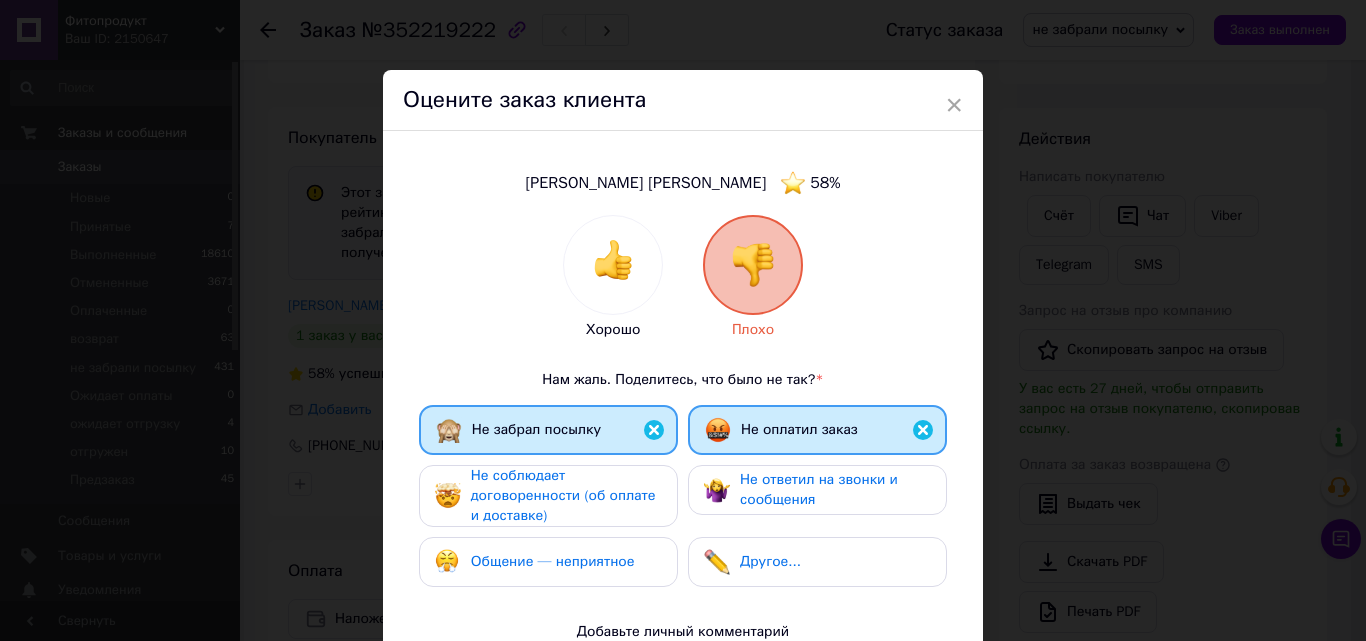click on "Не соблюдает договоренности (об оплате и доставке)" at bounding box center [563, 495] 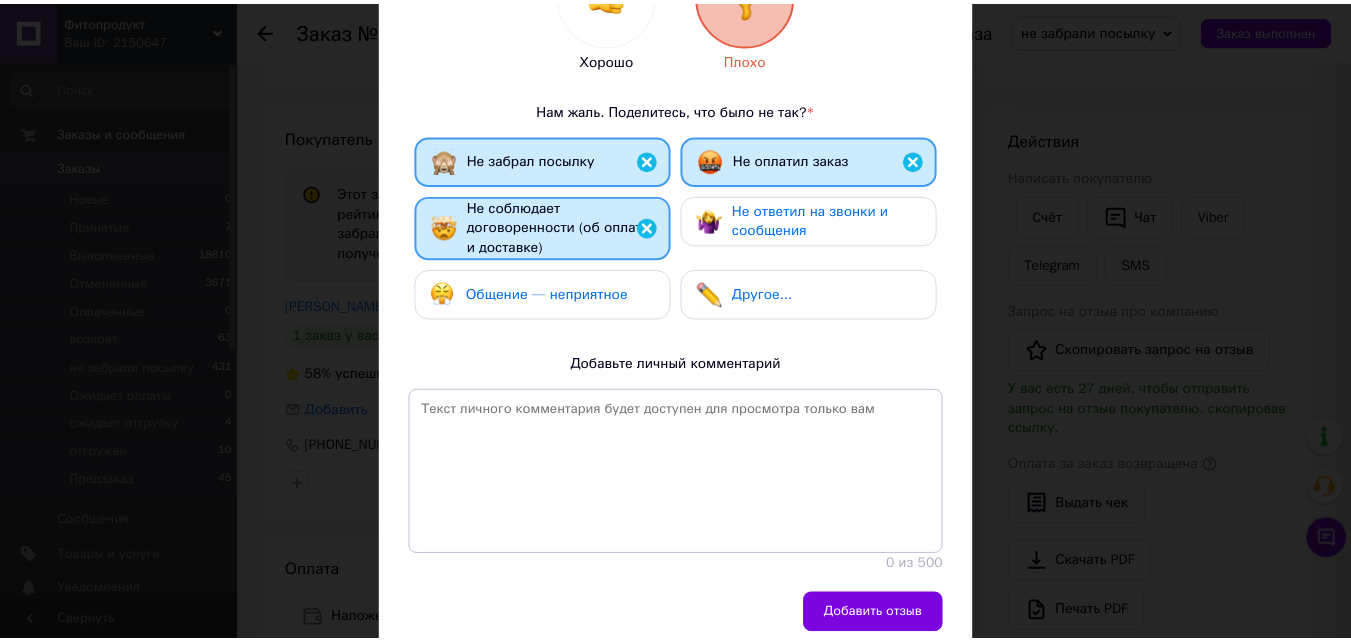 scroll, scrollTop: 291, scrollLeft: 0, axis: vertical 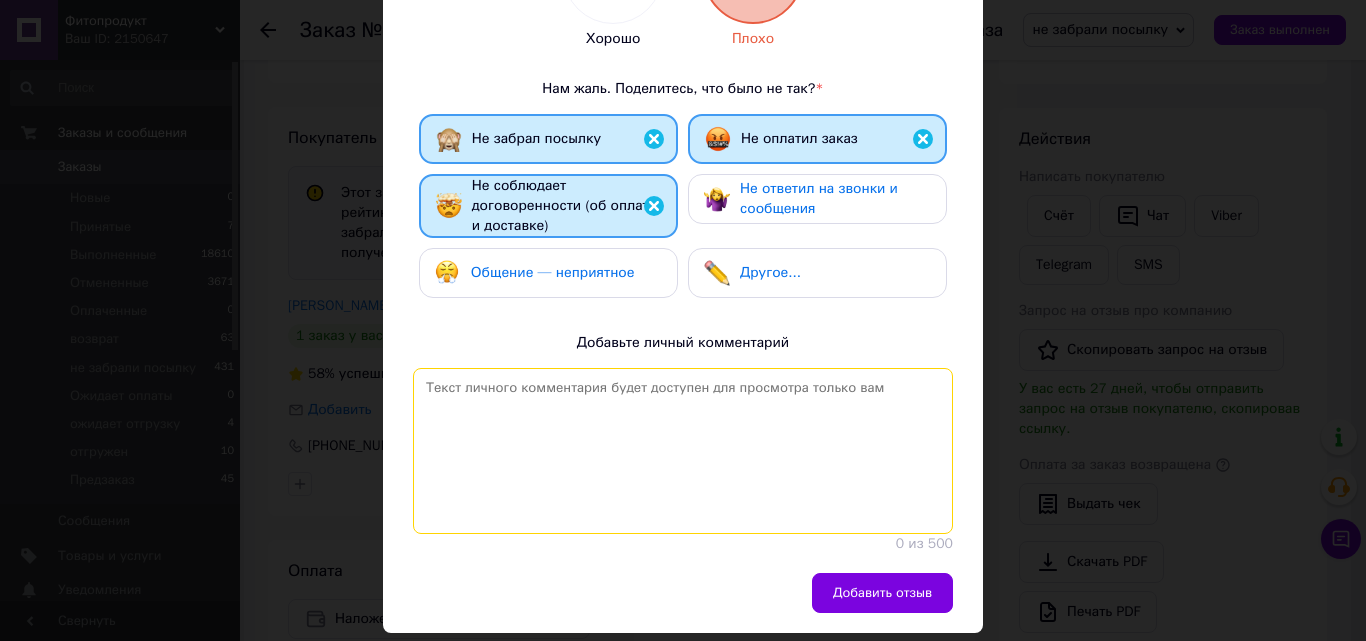 click at bounding box center (683, 451) 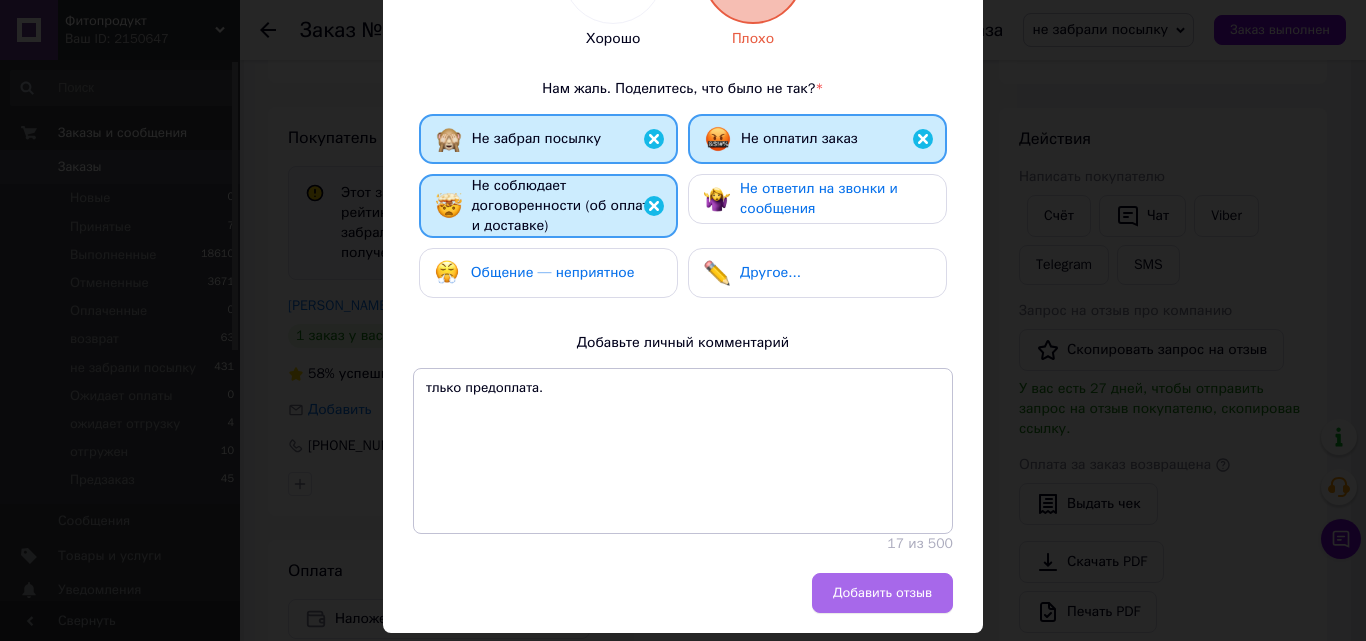 click on "Добавить отзыв" at bounding box center (882, 593) 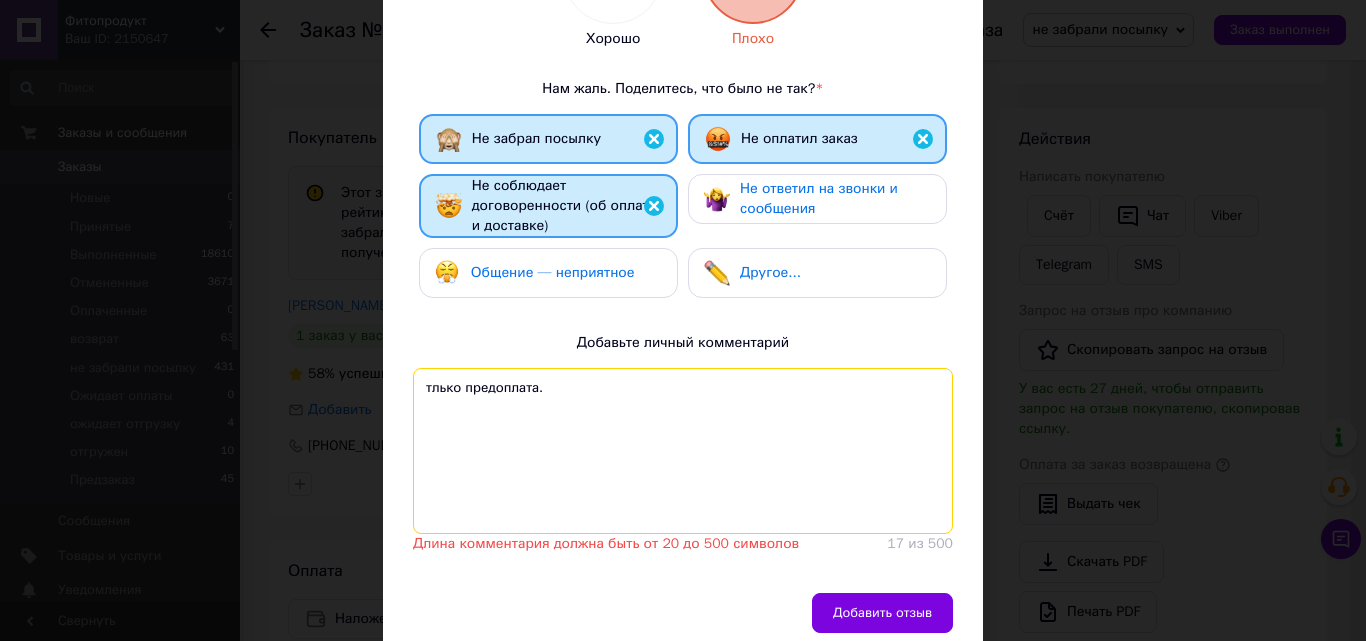 click on "тлько предоплата." at bounding box center [683, 451] 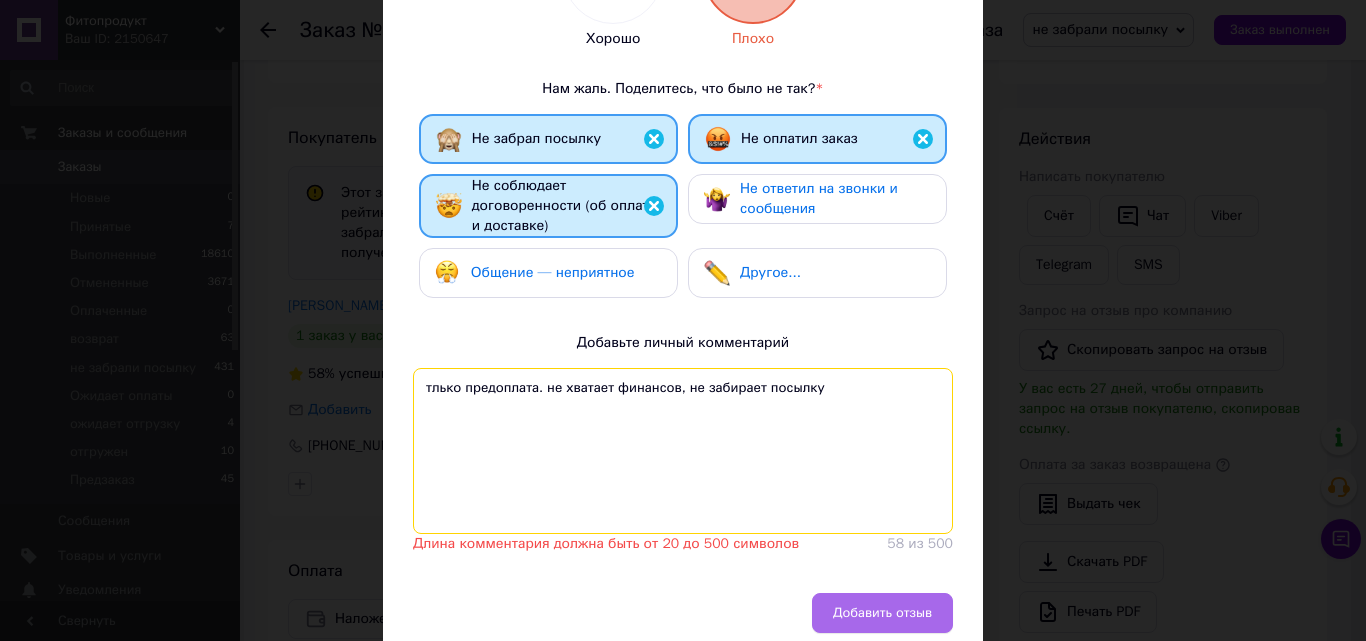type on "тлько предоплата. не хватает финансов, не забирает посылку" 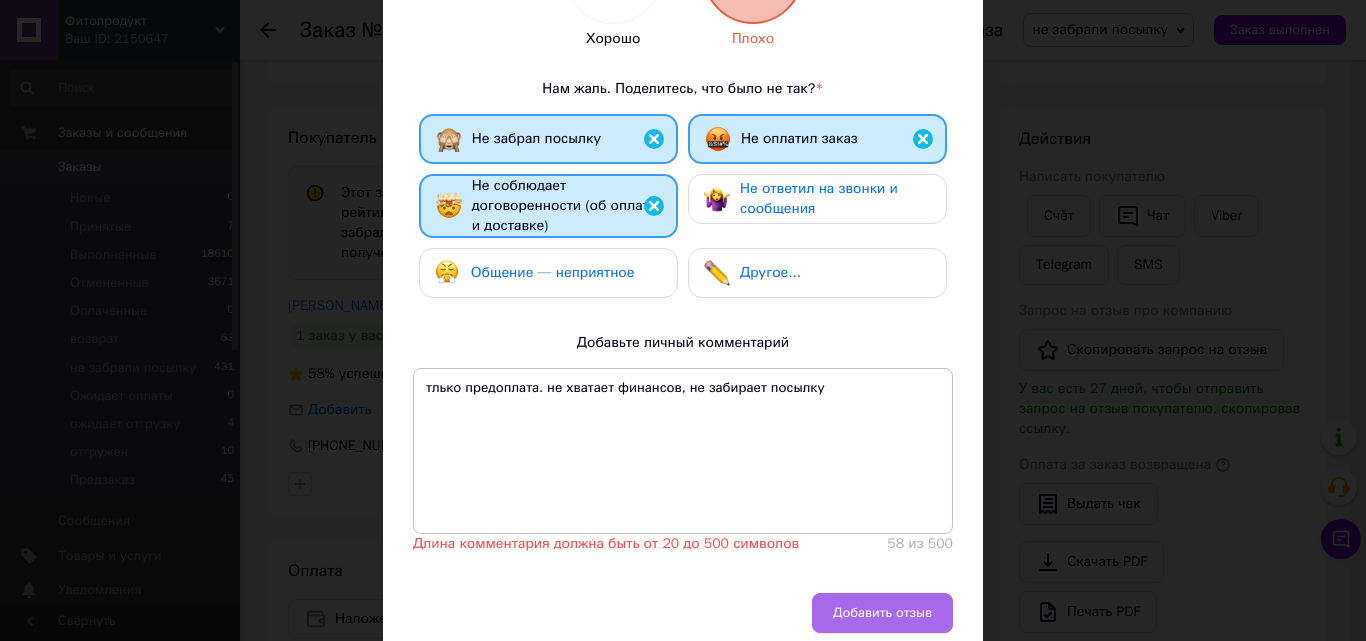 click on "Добавить отзыв" at bounding box center [882, 613] 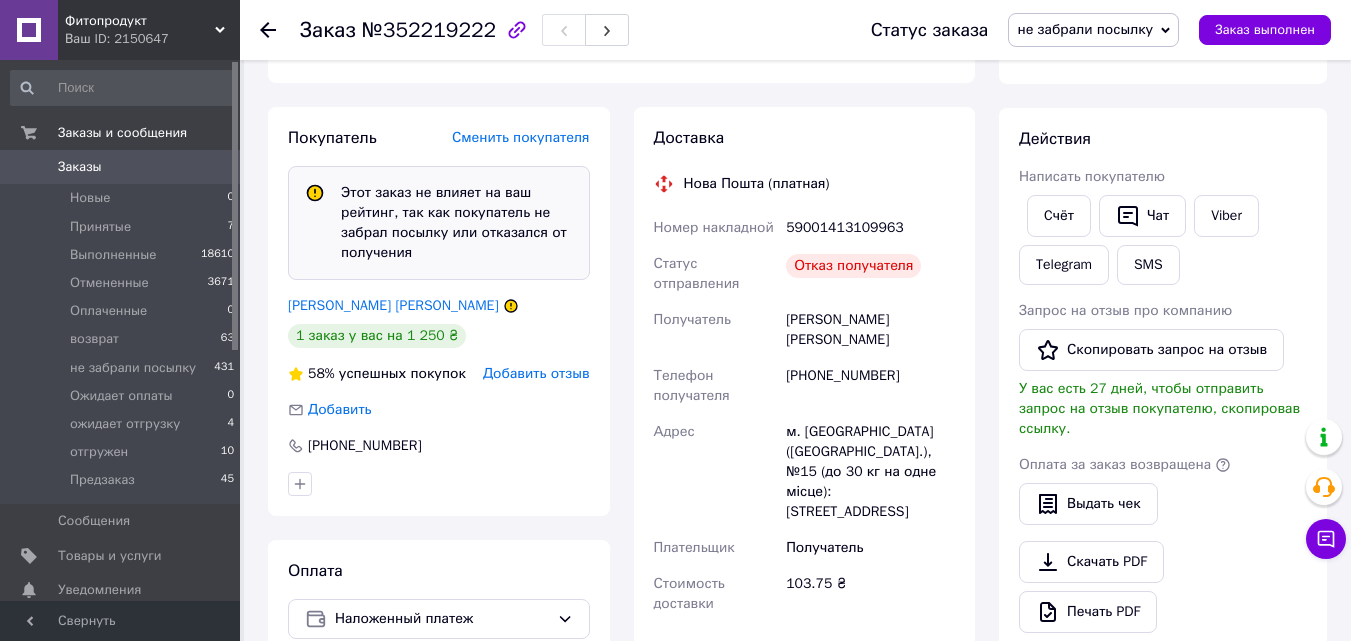 click on "Заказы" at bounding box center [80, 167] 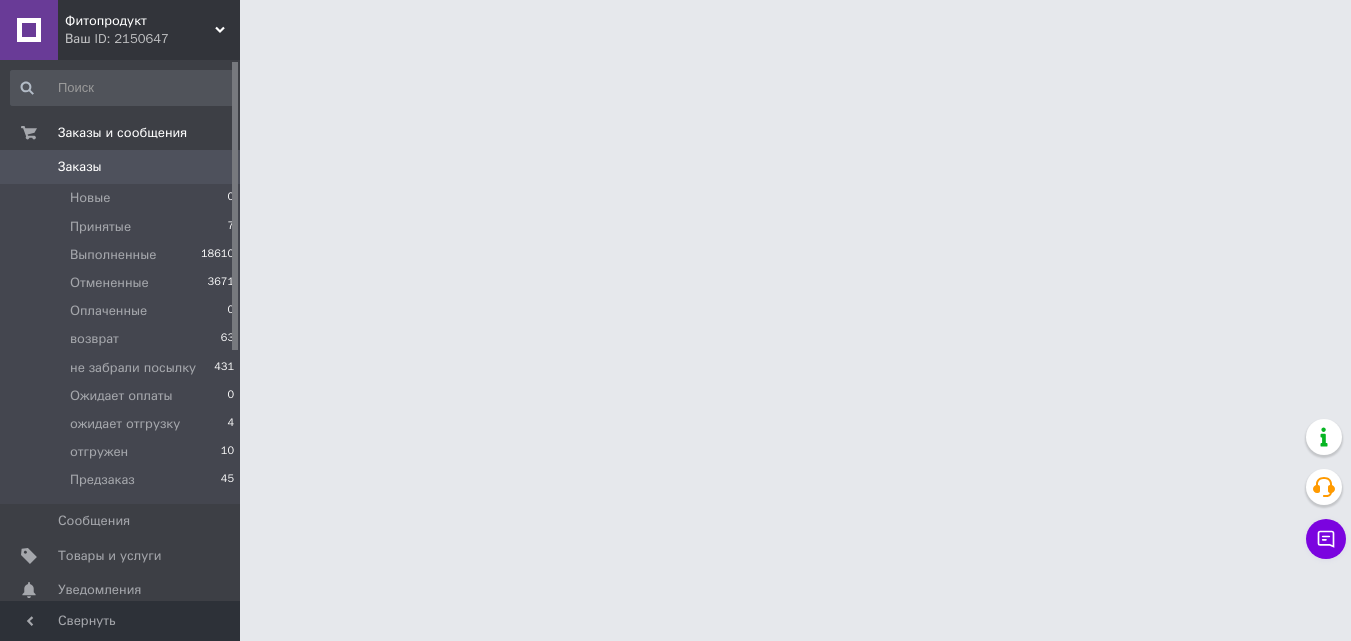 scroll, scrollTop: 0, scrollLeft: 0, axis: both 